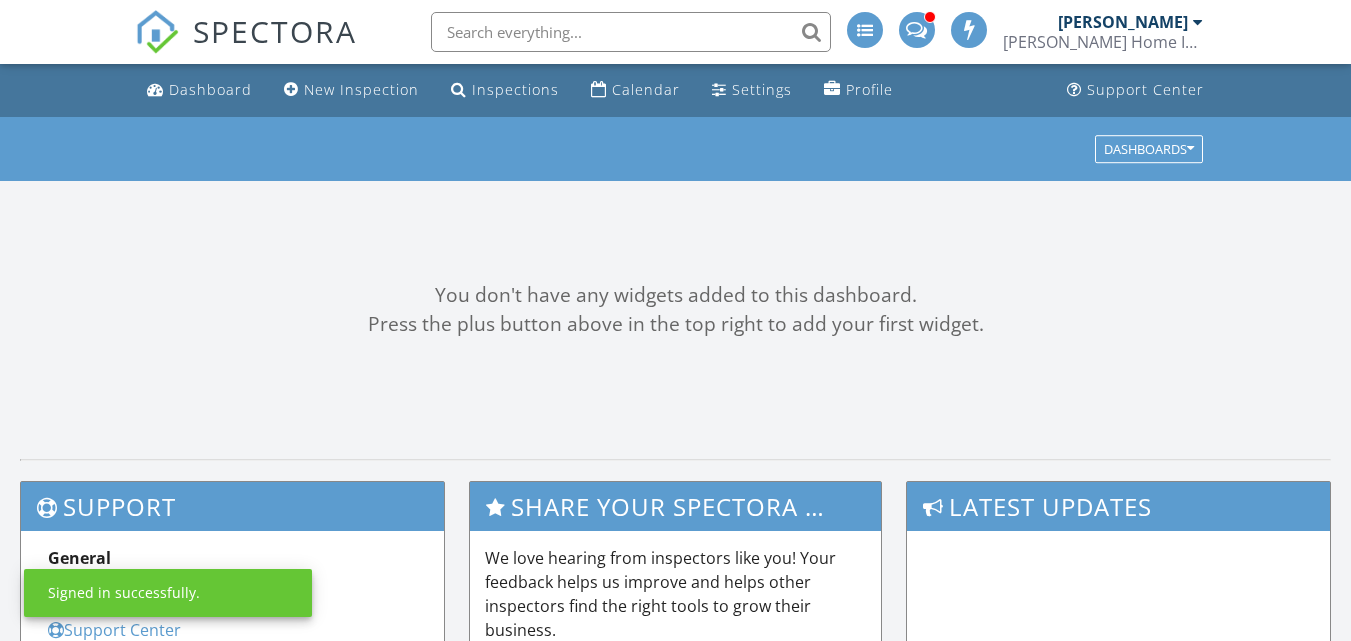 scroll, scrollTop: 0, scrollLeft: 0, axis: both 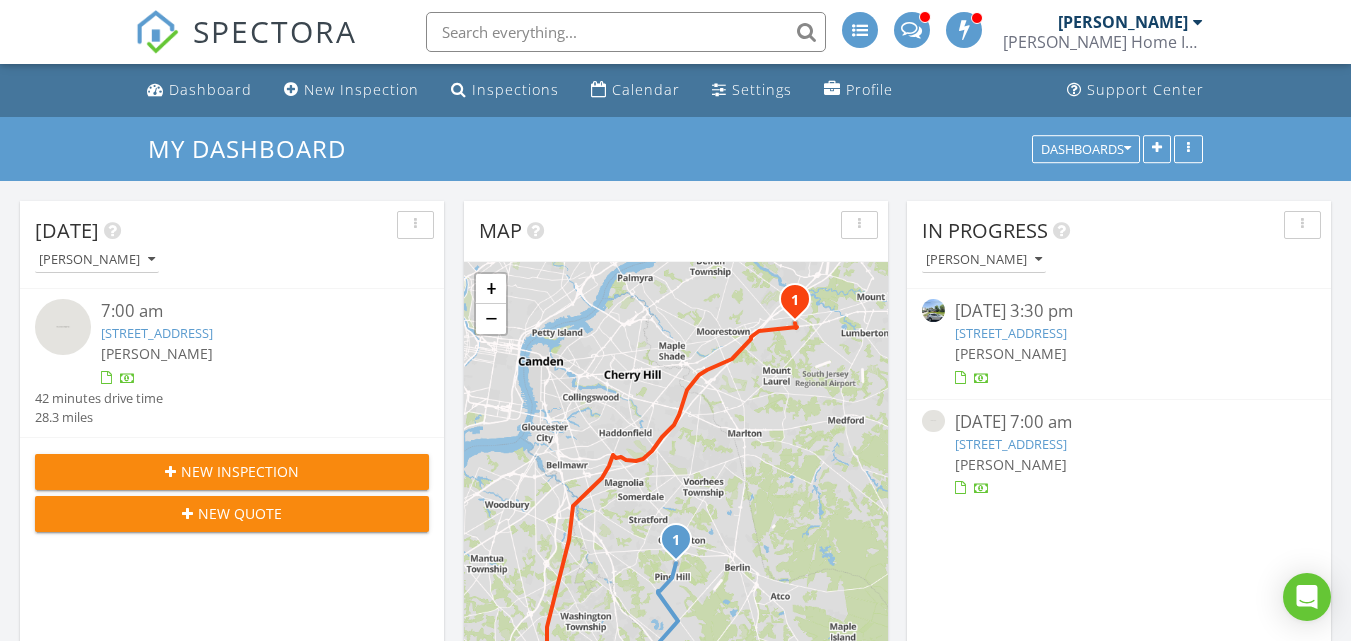 click on "318 Grand Ave, Gloucester Township, NJ 08012" at bounding box center (1011, 333) 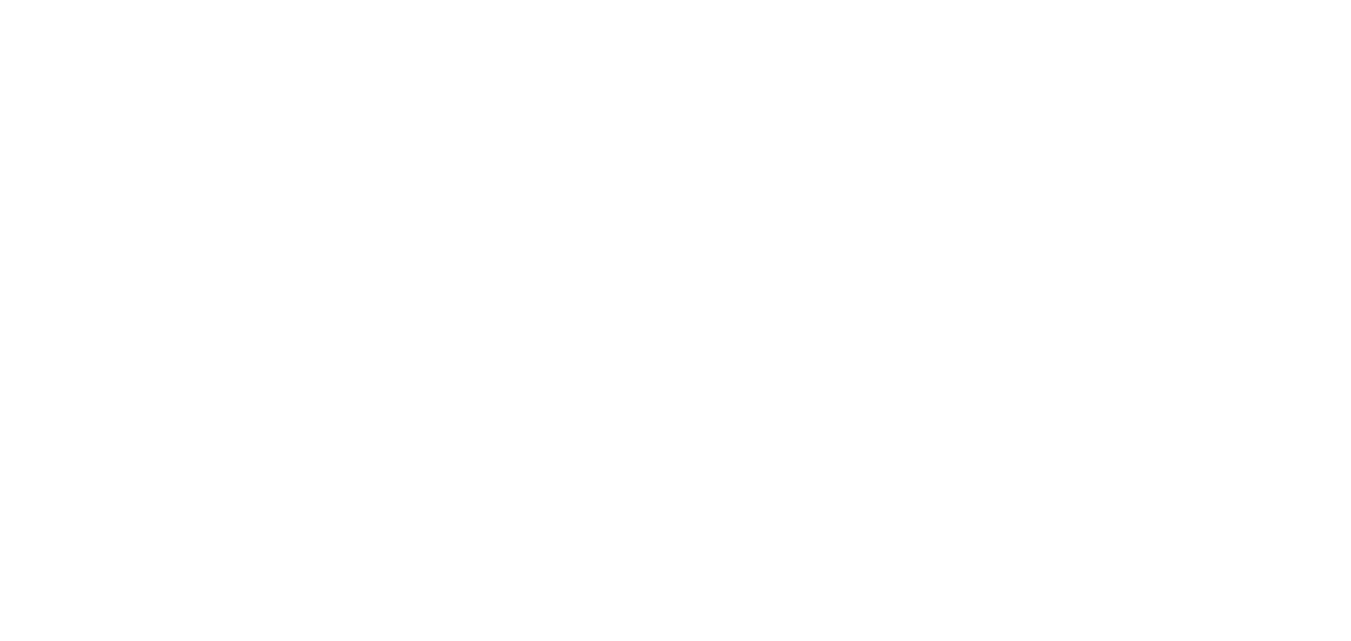 scroll, scrollTop: 0, scrollLeft: 0, axis: both 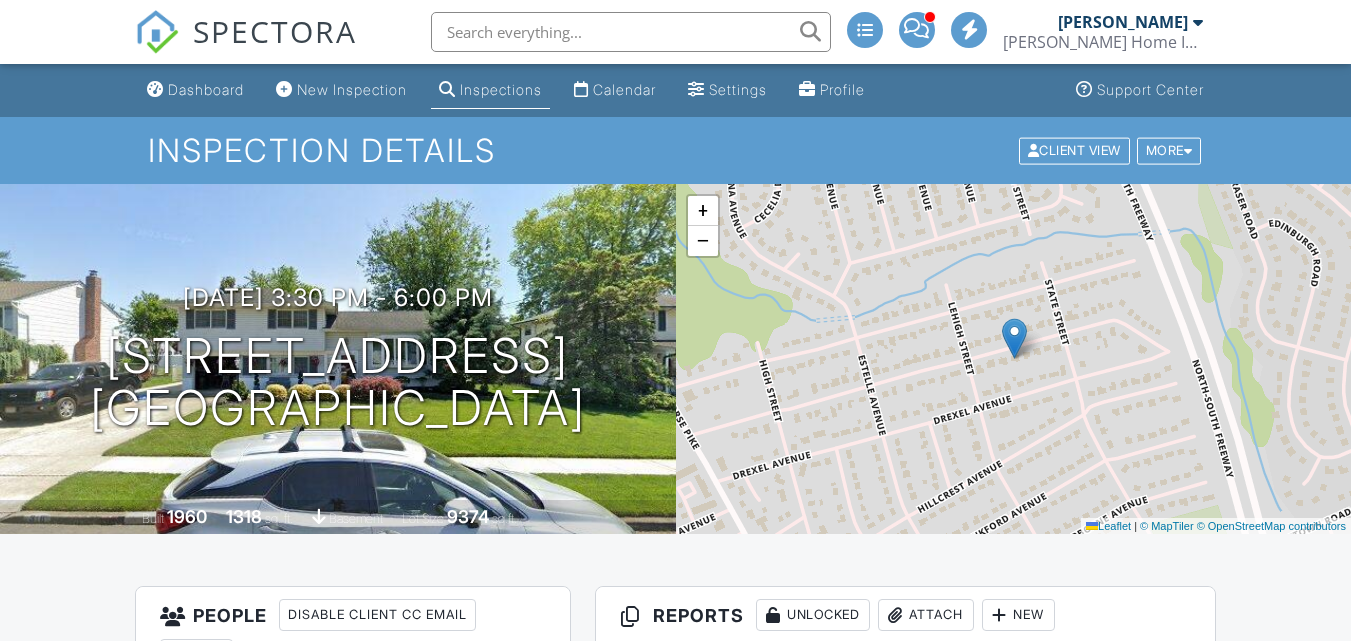 click on "All emails and texts are disabled for this inspection!
All emails and texts have been disabled for this inspection. This may have happened due to someone manually disabling them or this inspection being unconfirmed when it was scheduled. To re-enable emails and texts for this inspection, click the button below.
Turn on emails and texts
Reports
Unlocked
Attach
New
Home Inspection Report
Main Template
Edit
View
Quick Publish
Copy
Delete
Radon Test Results
Radon Inspection Report Template
Edit
View
Quick Publish
Copy
Delete
Wood Destroying Insect Report
NPMA-33
Edit
View
Quick Publish
Copy
Delete
Publish report?
Cancel
Publish
To" at bounding box center (675, 2469) 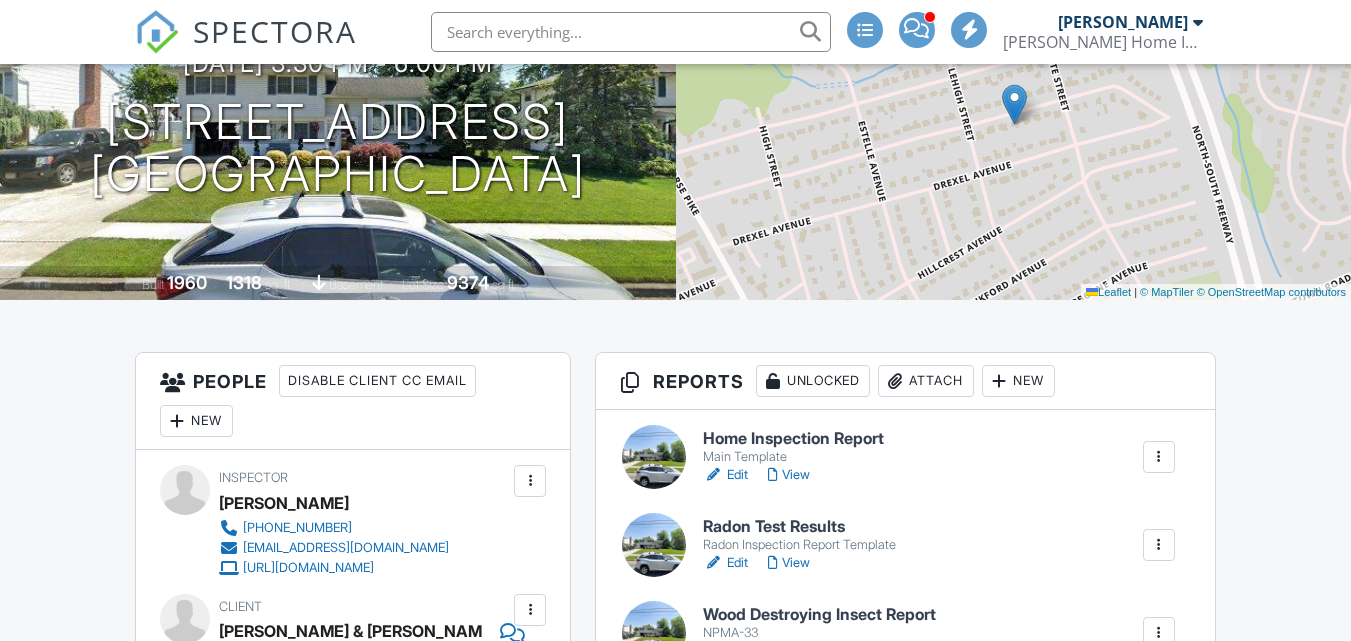 scroll, scrollTop: 240, scrollLeft: 0, axis: vertical 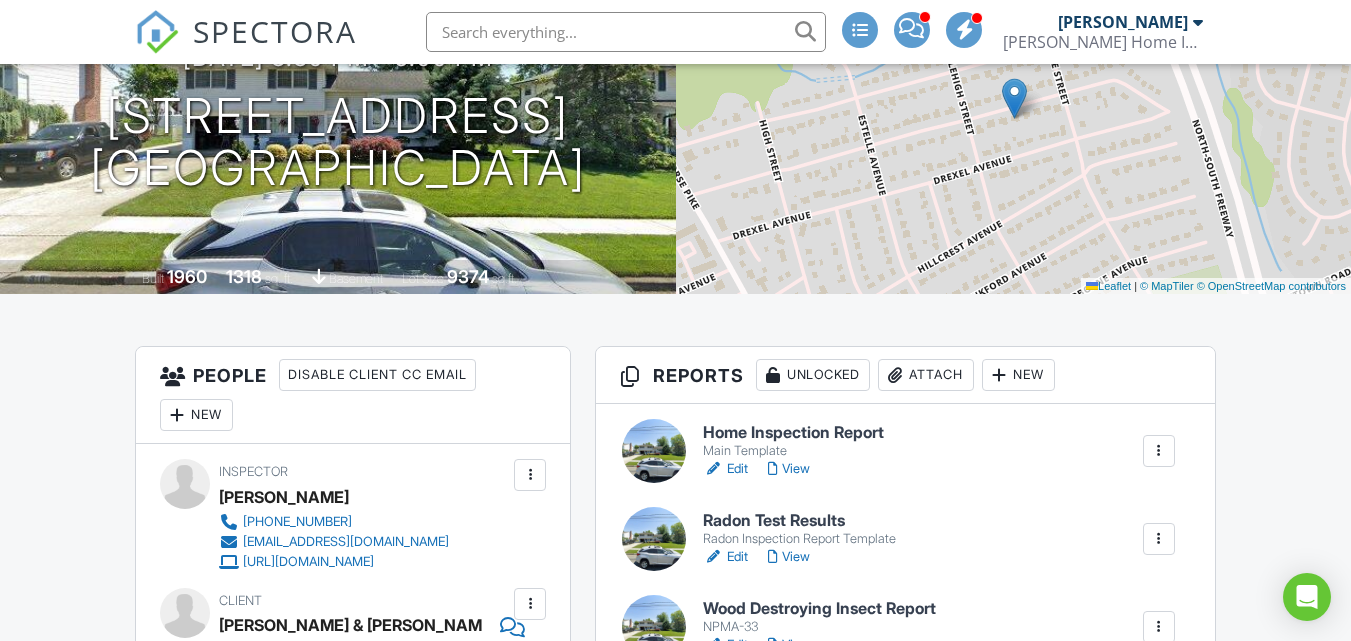 click on "Inspector
Rob Robinson
609-868-1053
Office@DobbinsHomeInspection.com
https://www.DobbinsHomeInspection.com" at bounding box center [382, 515] 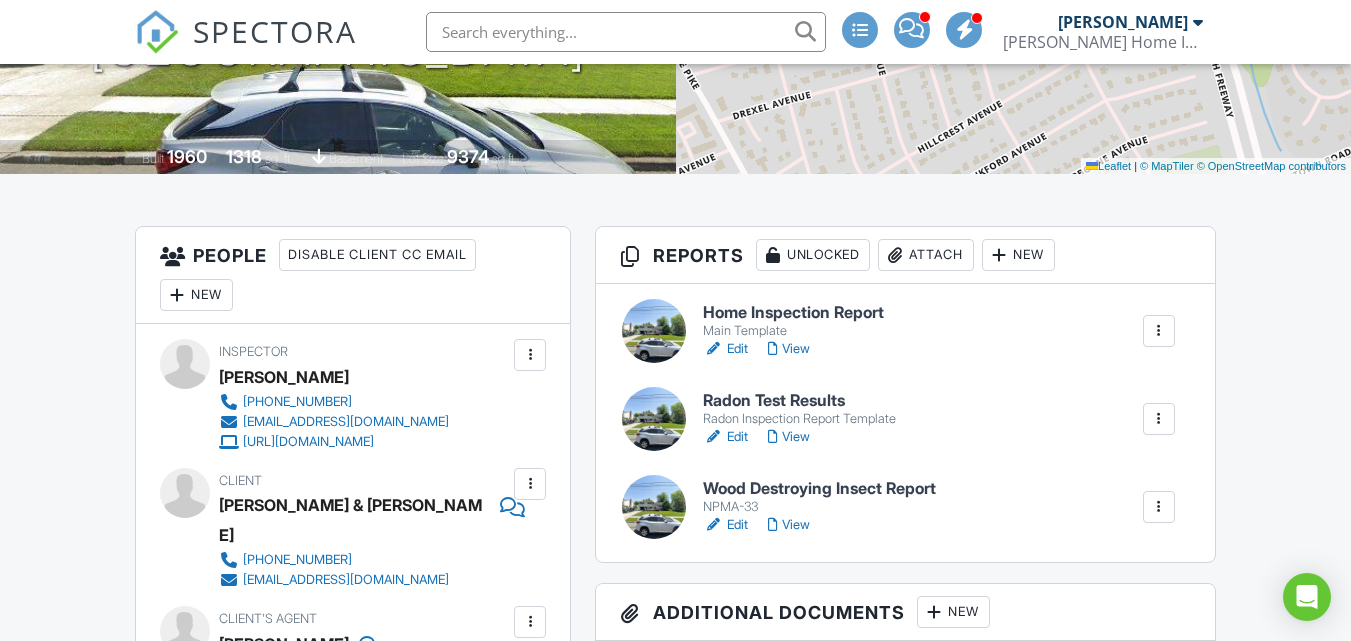 scroll, scrollTop: 398, scrollLeft: 0, axis: vertical 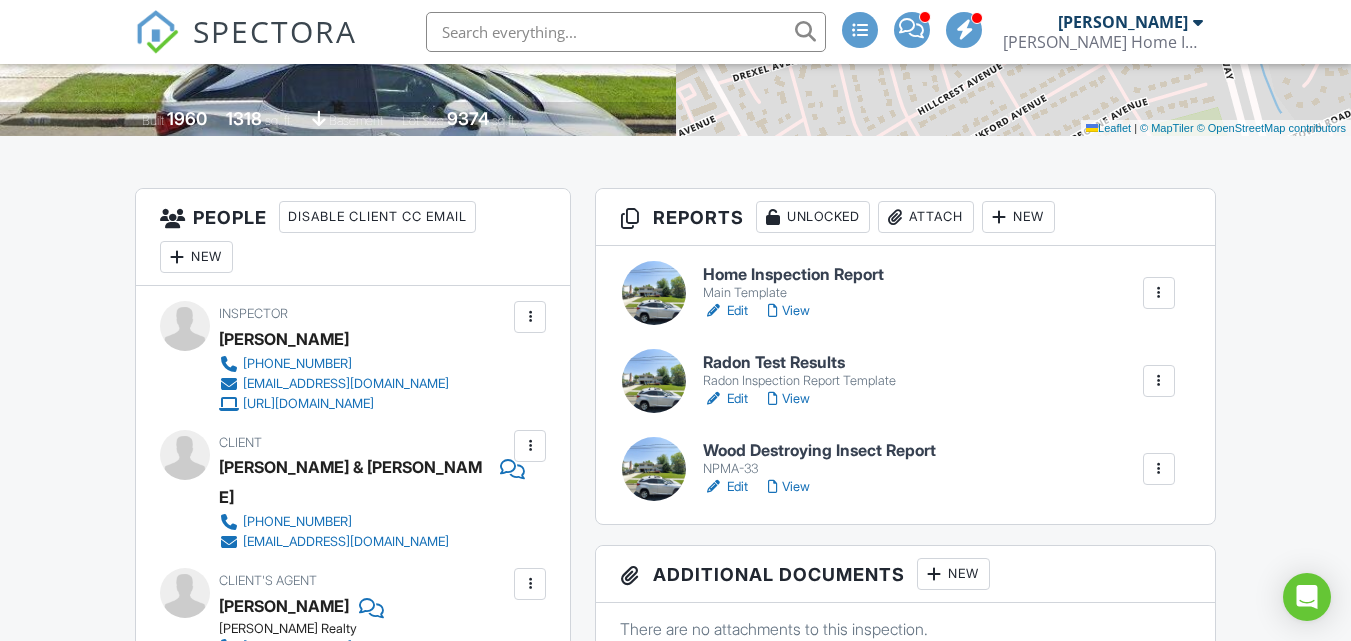 click on "Wood Destroying Insect Report" at bounding box center (819, 451) 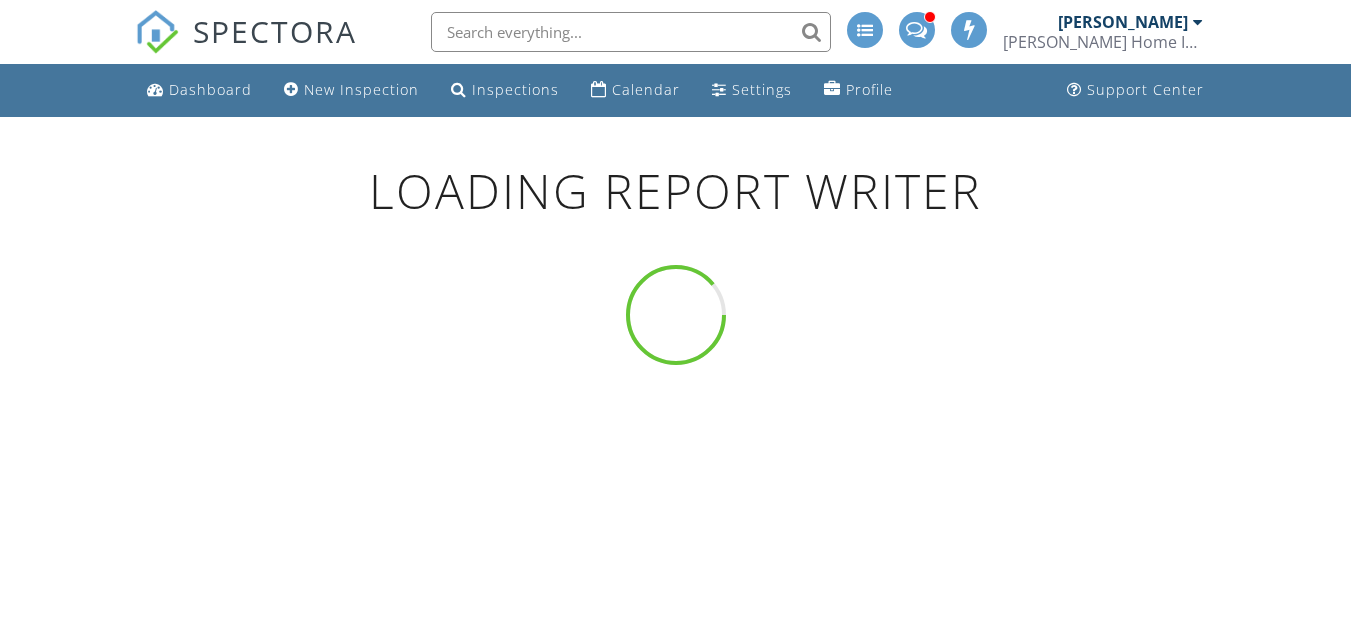 scroll, scrollTop: 0, scrollLeft: 0, axis: both 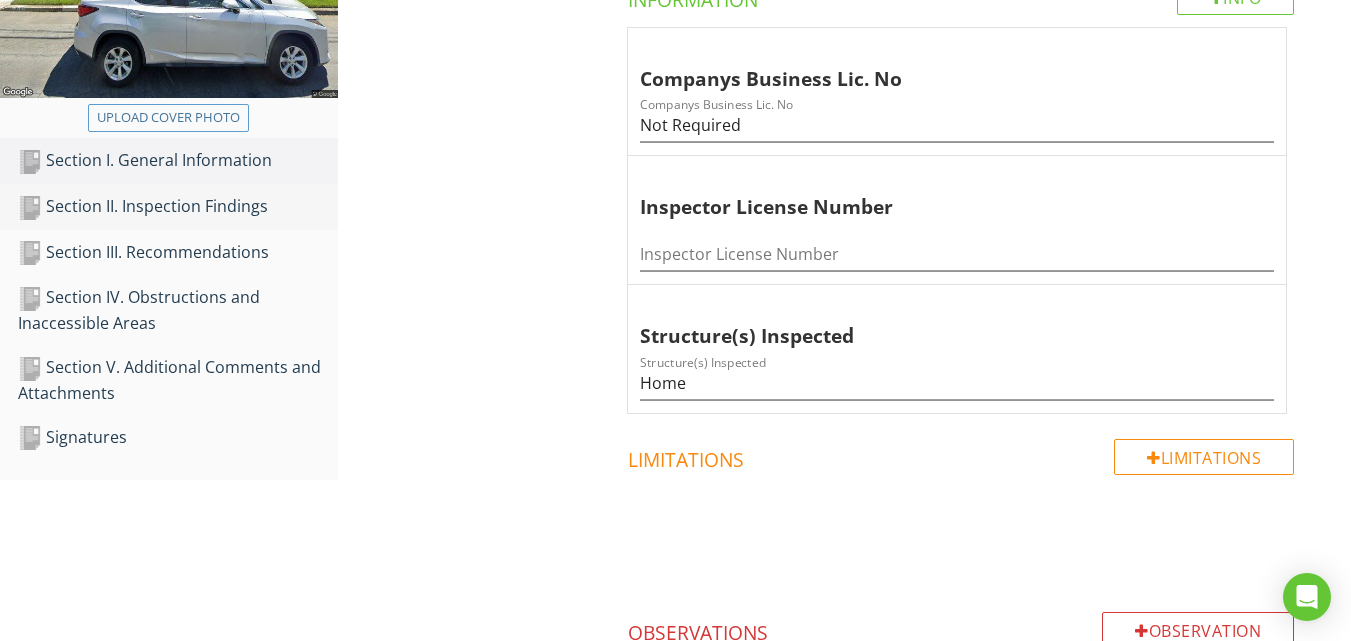 click on "Section II. Inspection Findings" at bounding box center [178, 207] 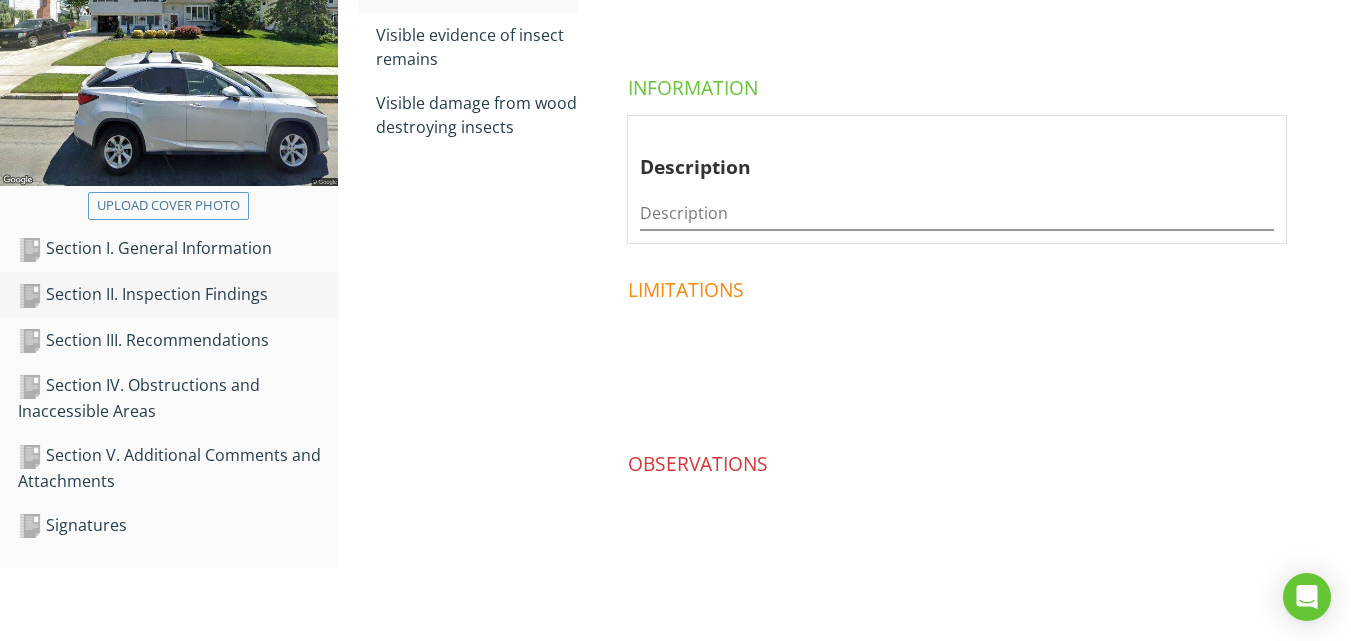 scroll, scrollTop: 352, scrollLeft: 0, axis: vertical 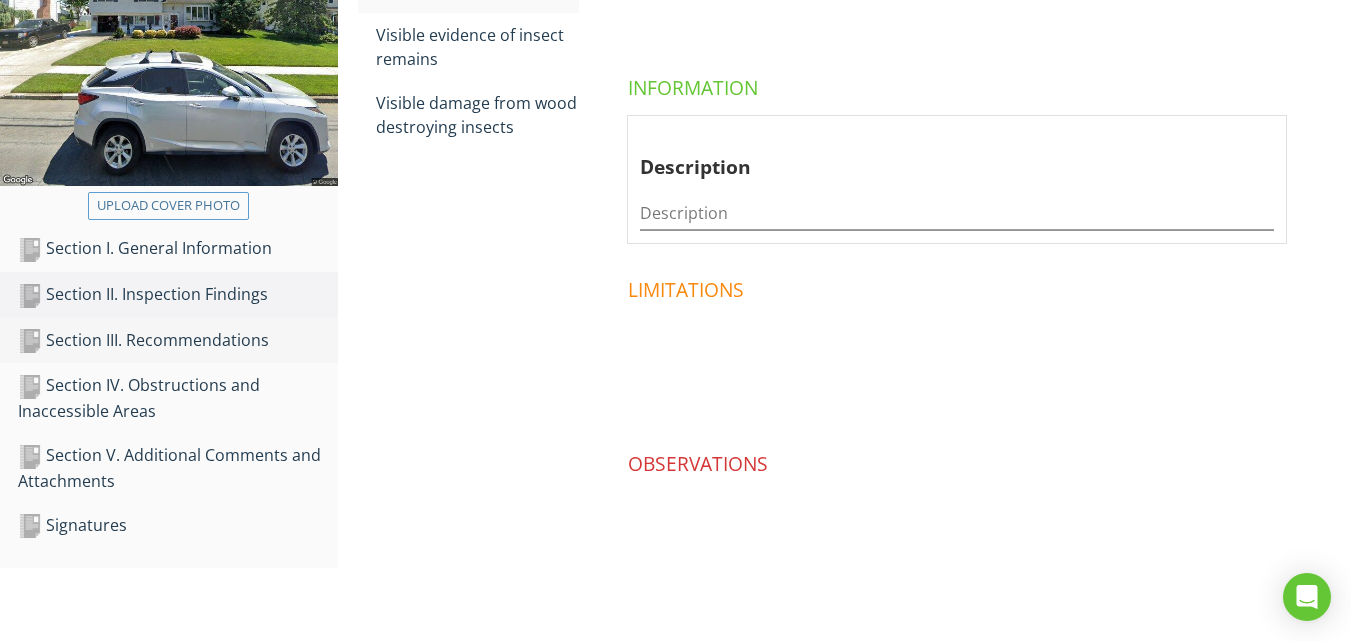click on "Section III. Recommendations" at bounding box center [178, 341] 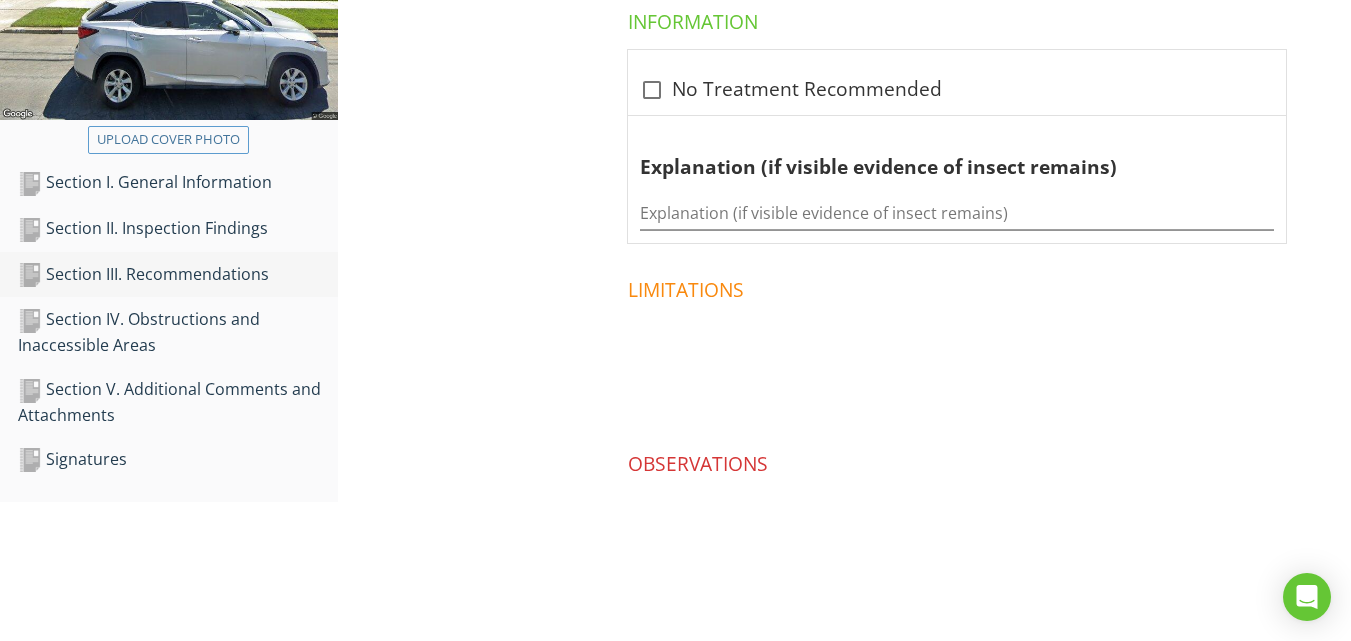 scroll, scrollTop: 418, scrollLeft: 0, axis: vertical 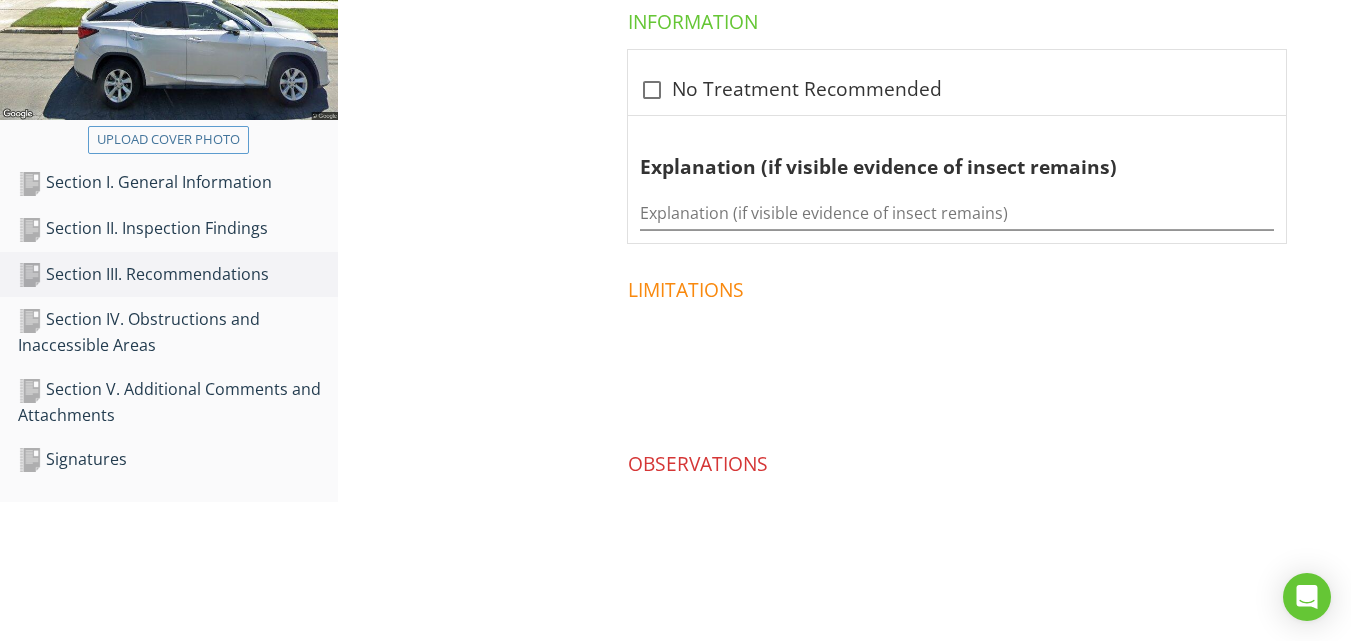click on "Section III. Recommendations
No Treatment Recommended
Recommend Treatment for the control of:
No Treatment Recommended
Information                       check_box_outline_blank
No Treatment Recommended
Explanation (if visible evidence of insect remains)
Explanation (if visible evidence of insect remains)               Limitations
Observations" at bounding box center [844, 211] 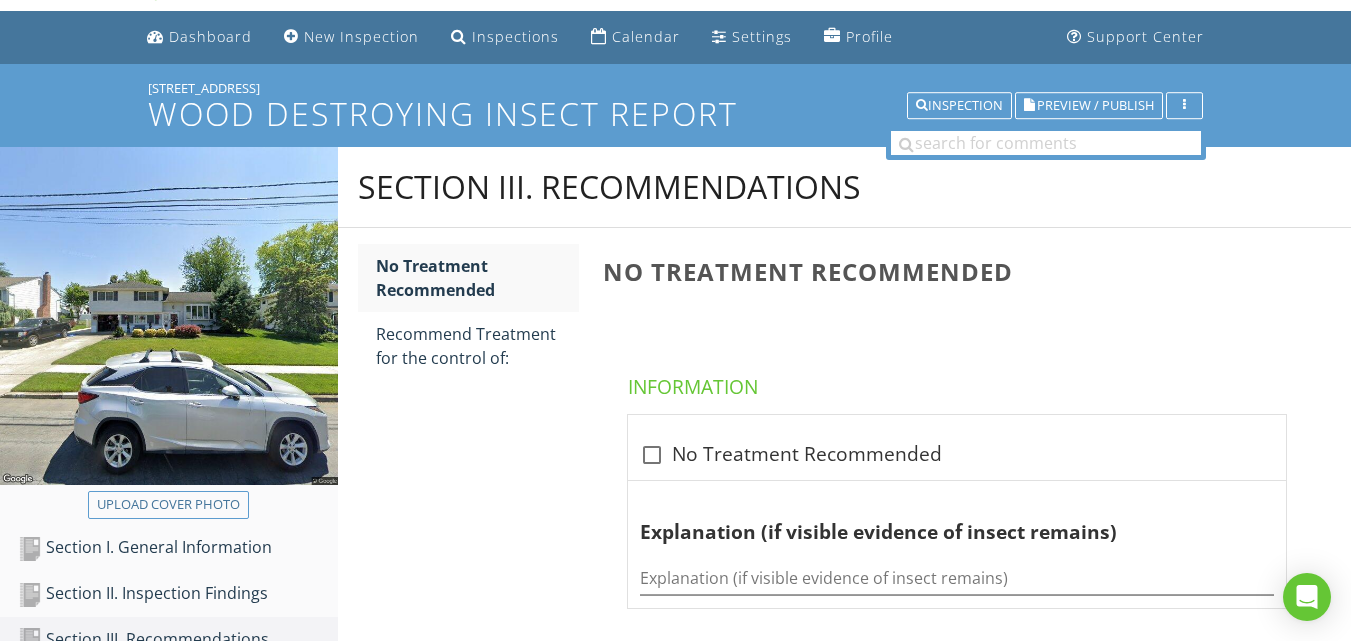scroll, scrollTop: 0, scrollLeft: 0, axis: both 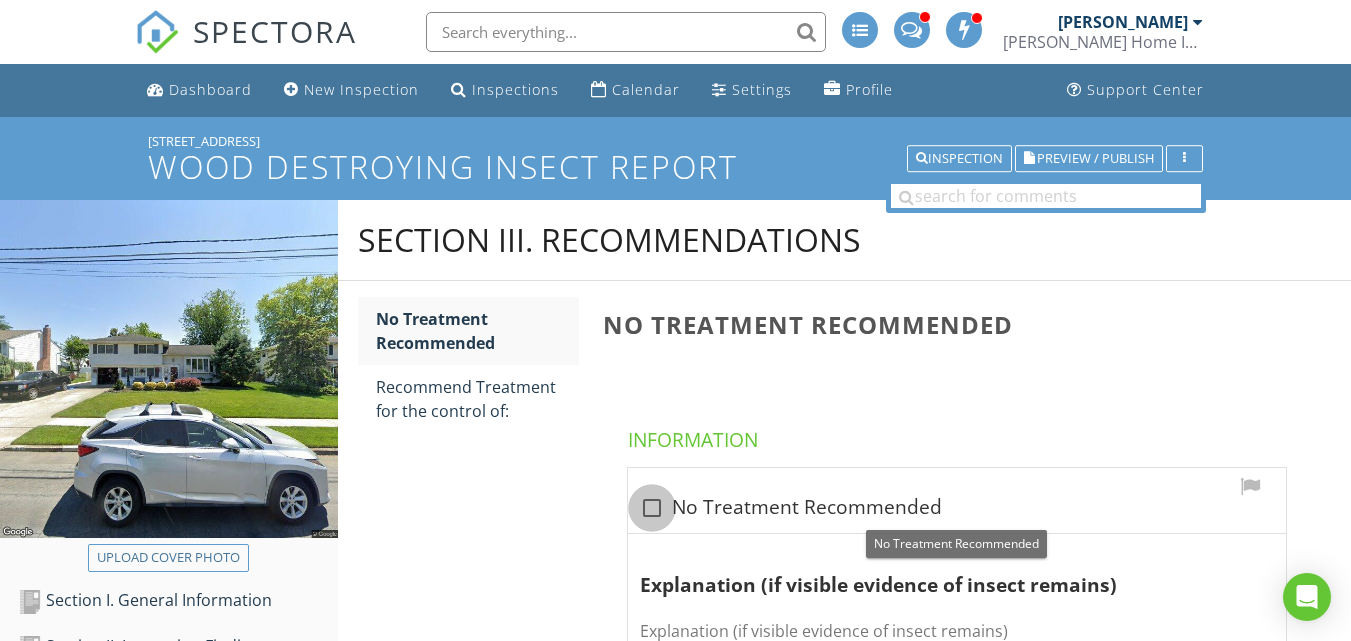 click at bounding box center (652, 508) 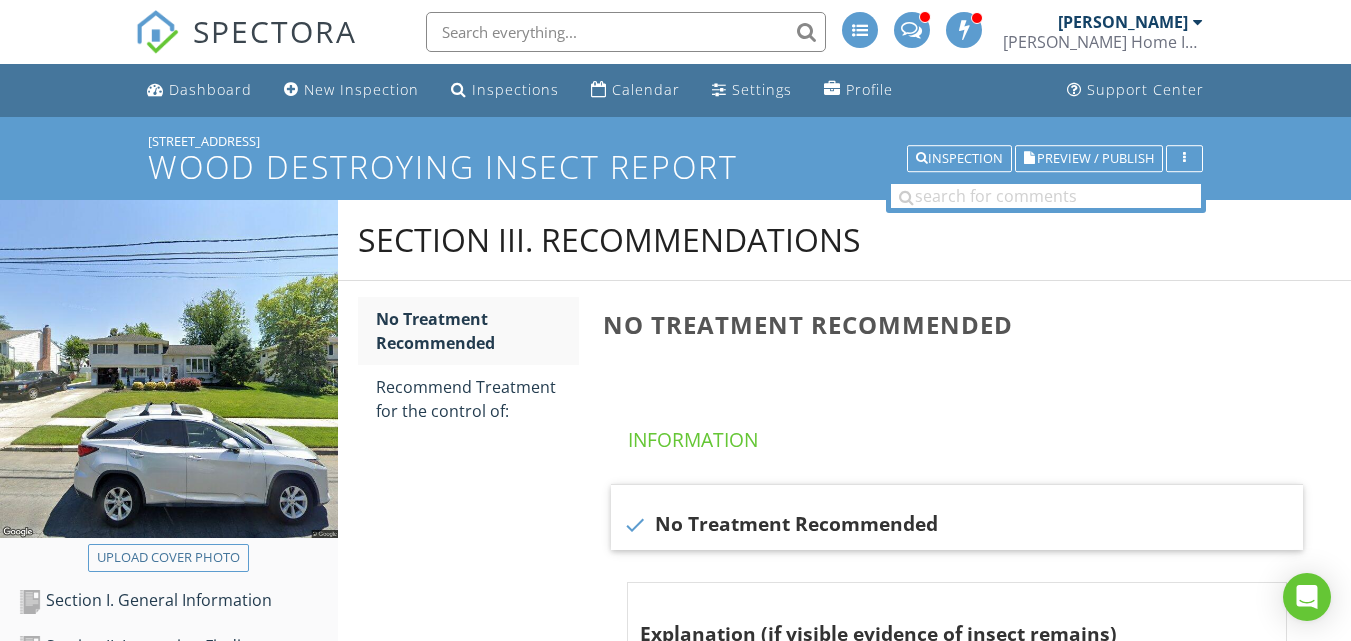 click on "Section III. Recommendations
No Treatment Recommended
Recommend Treatment for the control of:
No Treatment Recommended
Information                       check
No Treatment Recommended
Explanation (if visible evidence of insect remains)
Explanation (if visible evidence of insect remains)               Limitations
Observations" at bounding box center (844, 654) 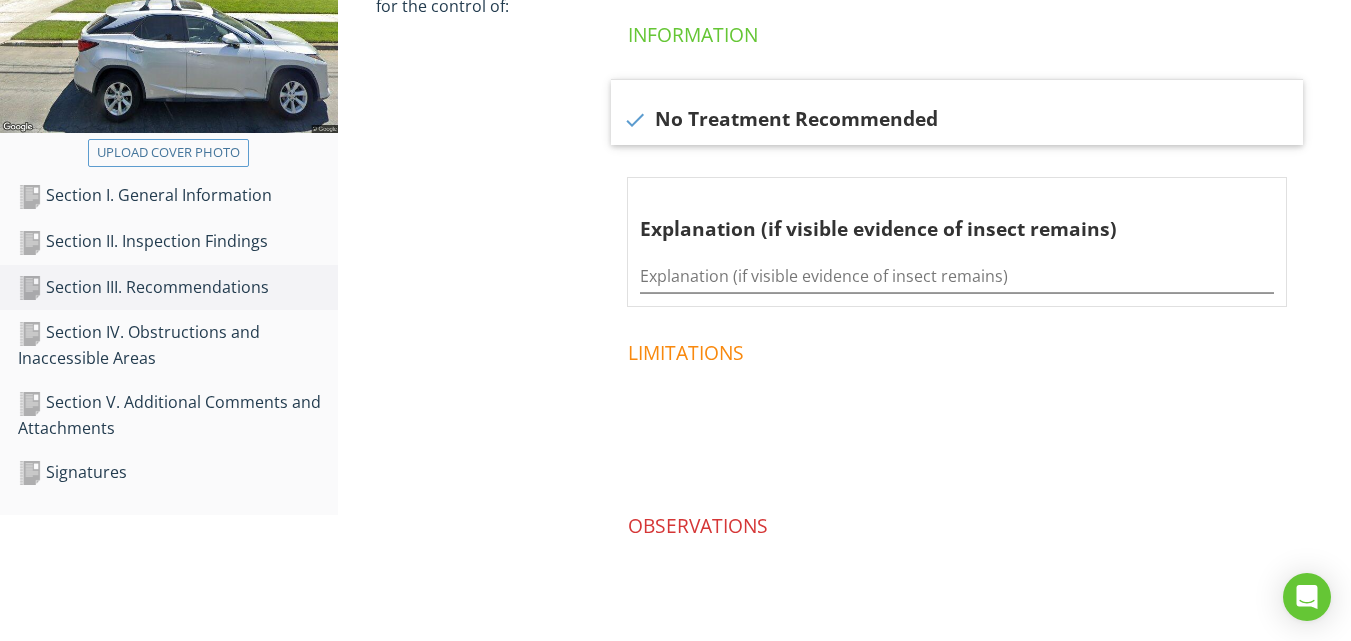 scroll, scrollTop: 467, scrollLeft: 0, axis: vertical 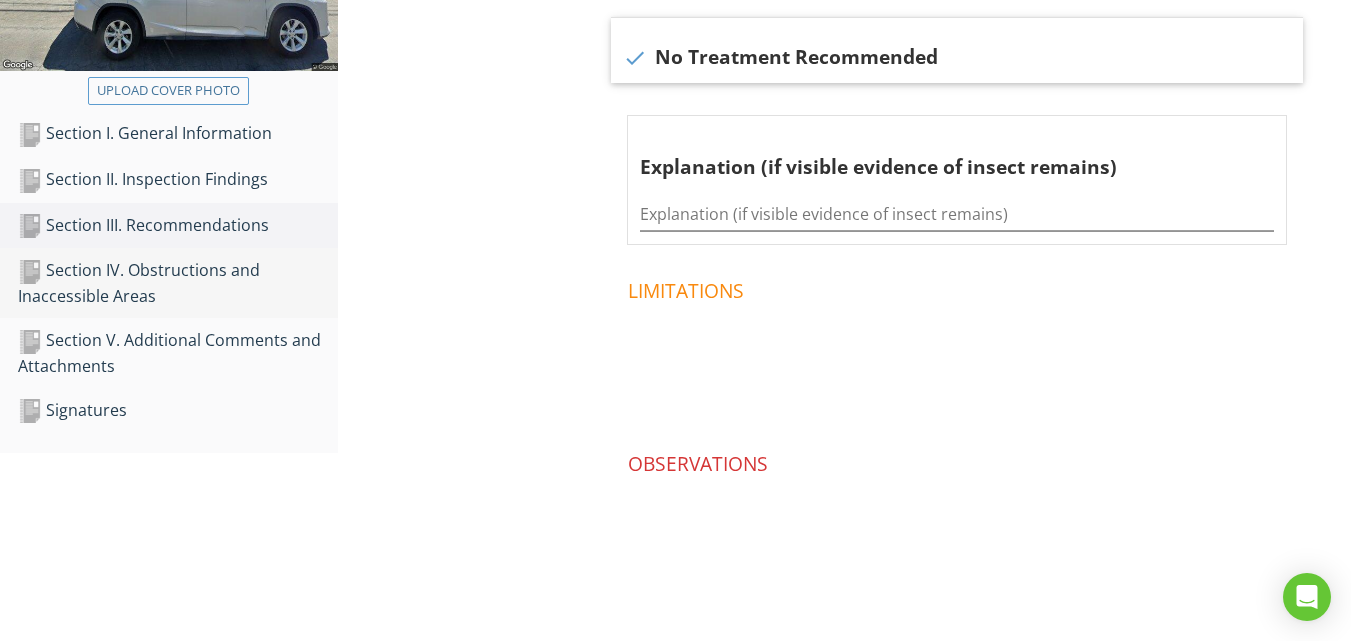click on "Section IV. Obstructions and Inaccessible Areas" at bounding box center [178, 283] 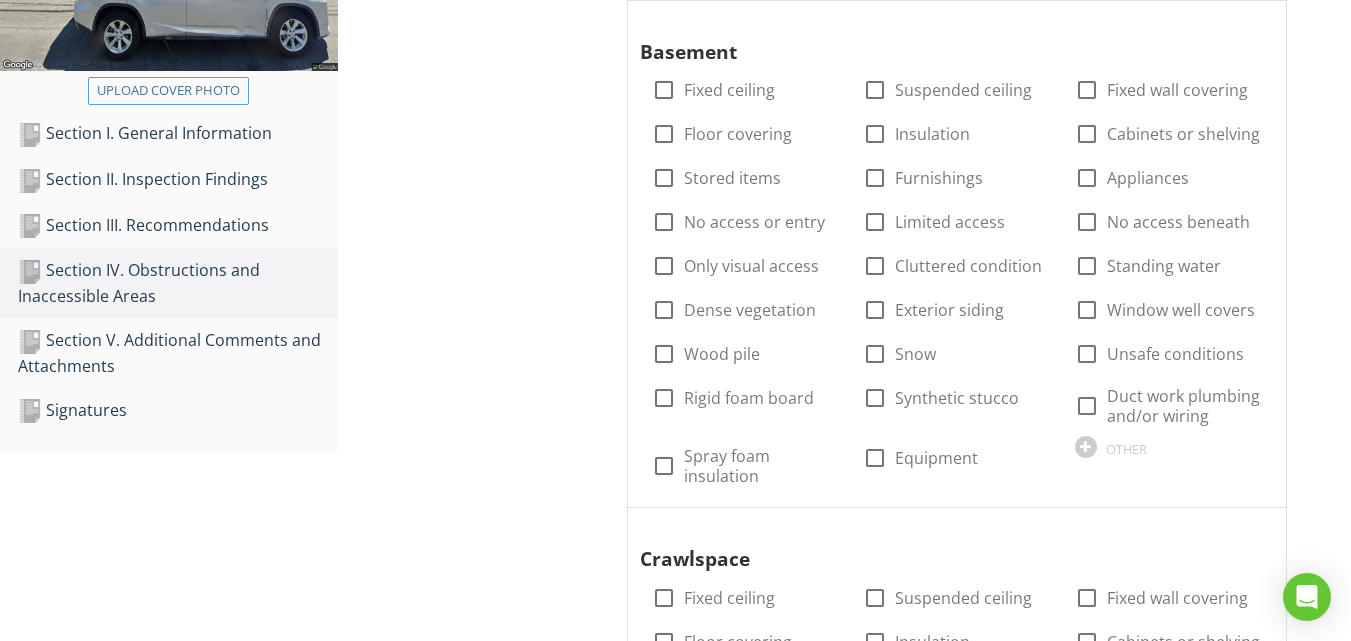 click on "Section IV. Obstructions and Inaccessible Areas
Obstructions and Inaccessible Areas
Obstructions and Inaccessible Areas
Information
Basement
check_box_outline_blank Fixed ceiling   check_box_outline_blank Suspended ceiling   check_box_outline_blank Fixed wall covering   check_box_outline_blank Floor covering   check_box_outline_blank Insulation   check_box_outline_blank Cabinets or shelving   check_box_outline_blank Stored items   check_box_outline_blank Furnishings   check_box_outline_blank Appliances   check_box_outline_blank No access or entry   check_box_outline_blank Limited access   check_box_outline_blank No access beneath   check_box_outline_blank Only visual access   check_box_outline_blank Cluttered condition   check_box_outline_blank Standing water   check_box_outline_blank Dense vegetation   check_box_outline_blank Exterior siding" at bounding box center [844, 2349] 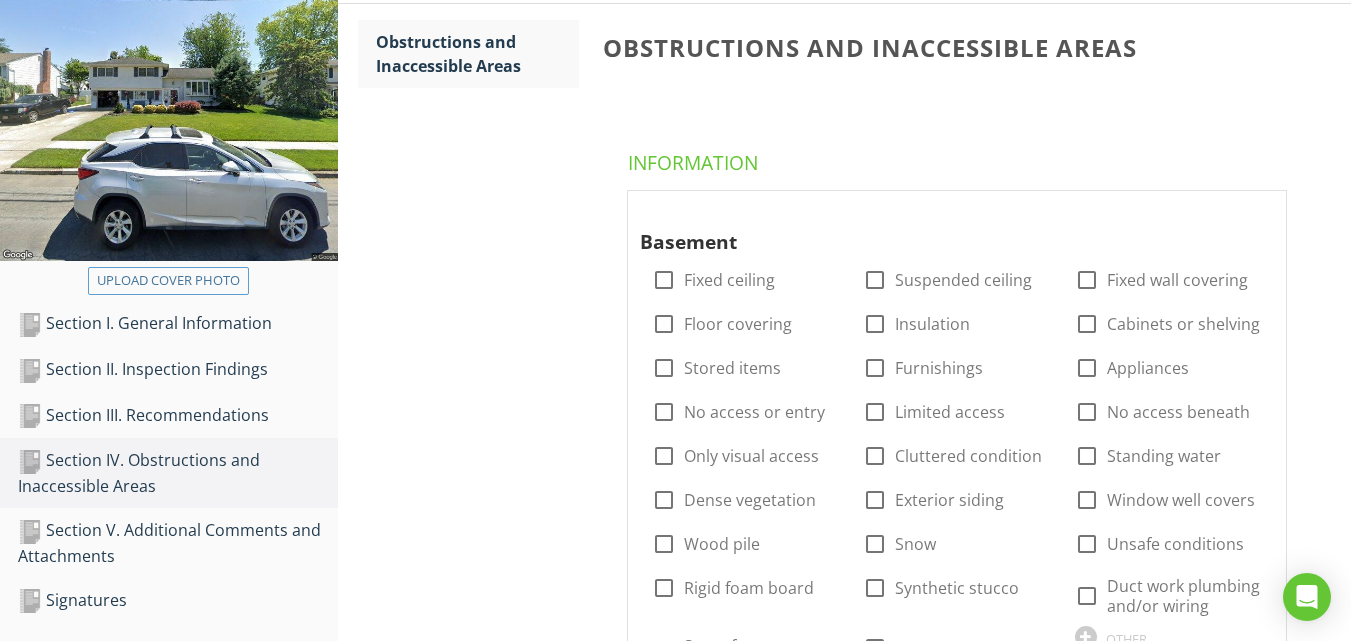 scroll, scrollTop: 280, scrollLeft: 0, axis: vertical 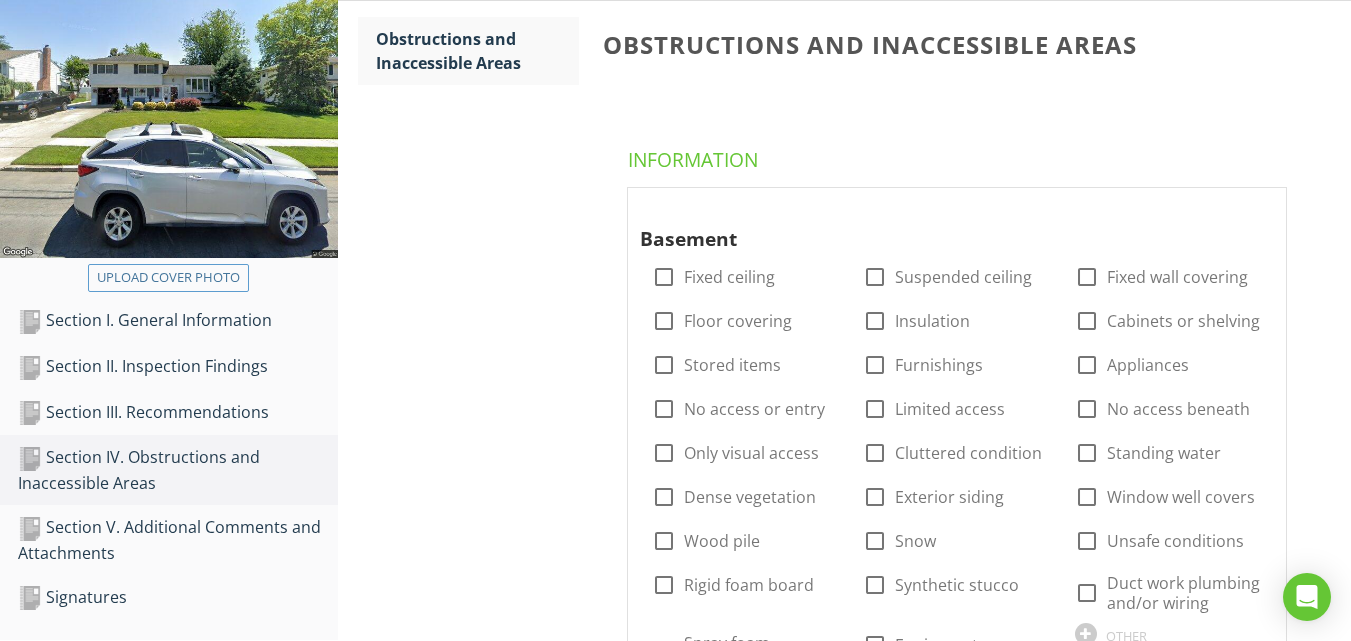 click on "Section IV. Obstructions and Inaccessible Areas
Obstructions and Inaccessible Areas
Obstructions and Inaccessible Areas
Information
Basement
check_box_outline_blank Fixed ceiling   check_box_outline_blank Suspended ceiling   check_box_outline_blank Fixed wall covering   check_box_outline_blank Floor covering   check_box_outline_blank Insulation   check_box_outline_blank Cabinets or shelving   check_box_outline_blank Stored items   check_box_outline_blank Furnishings   check_box_outline_blank Appliances   check_box_outline_blank No access or entry   check_box_outline_blank Limited access   check_box_outline_blank No access beneath   check_box_outline_blank Only visual access   check_box_outline_blank Cluttered condition   check_box_outline_blank Standing water   check_box_outline_blank Dense vegetation   check_box_outline_blank Exterior siding" at bounding box center (844, 2536) 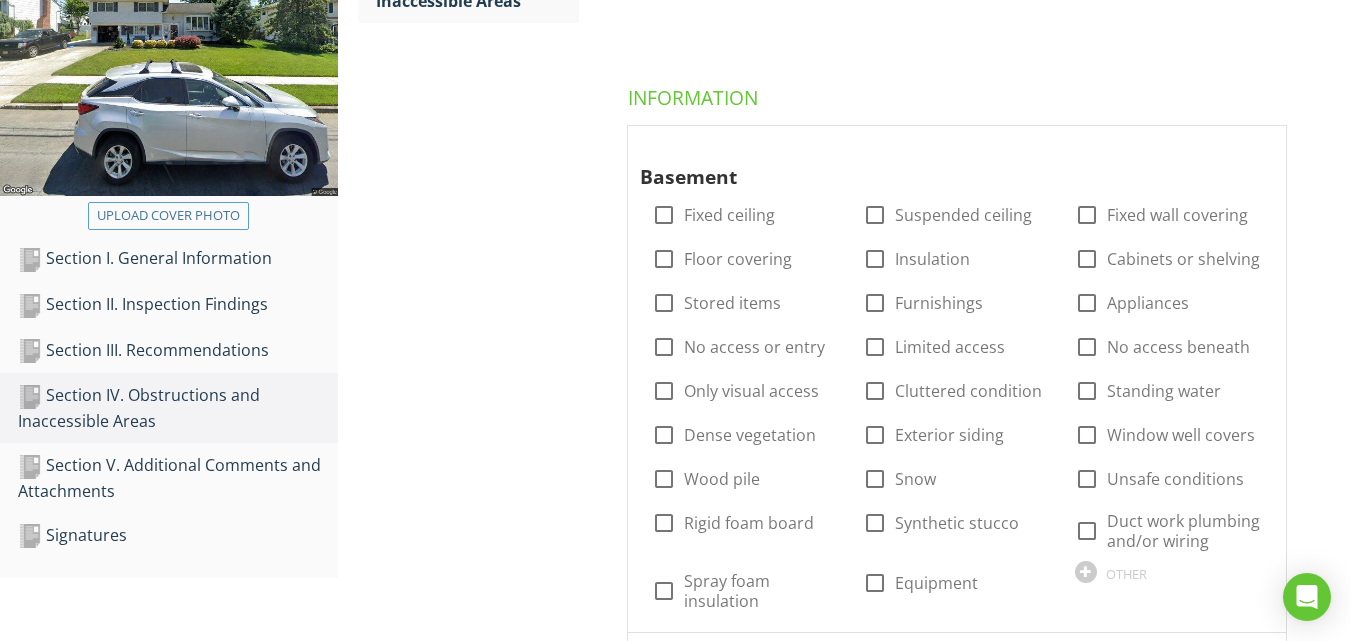 scroll, scrollTop: 360, scrollLeft: 0, axis: vertical 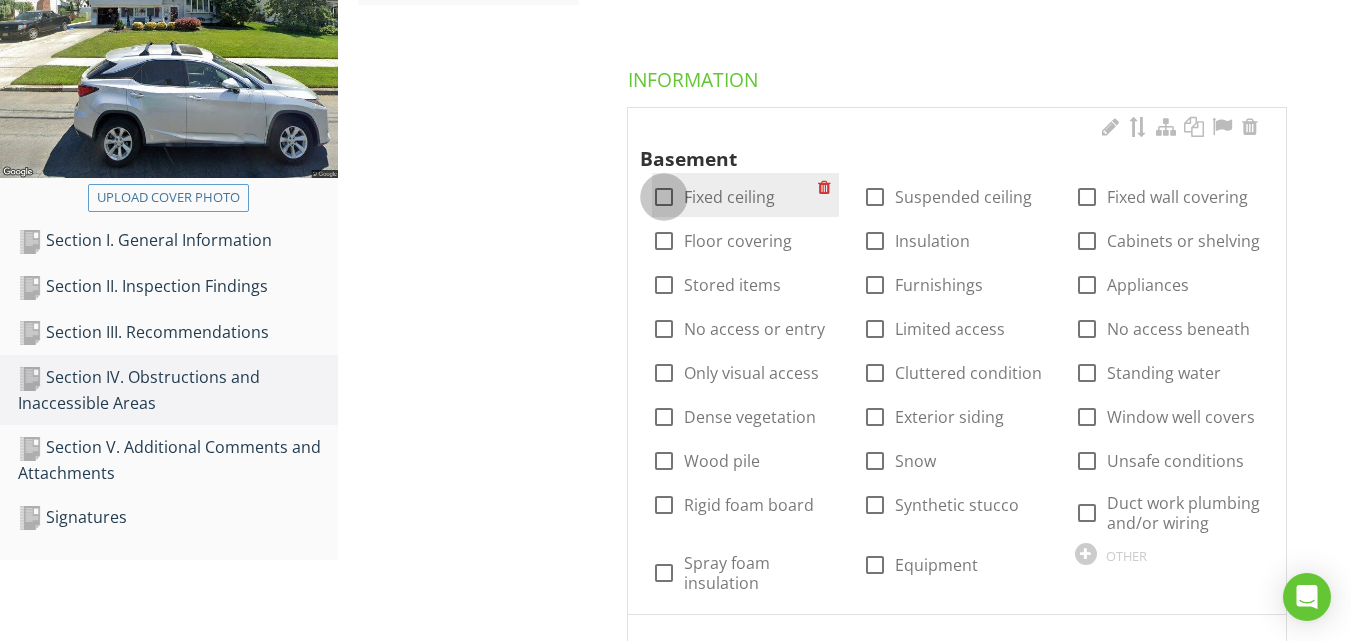 click at bounding box center [664, 197] 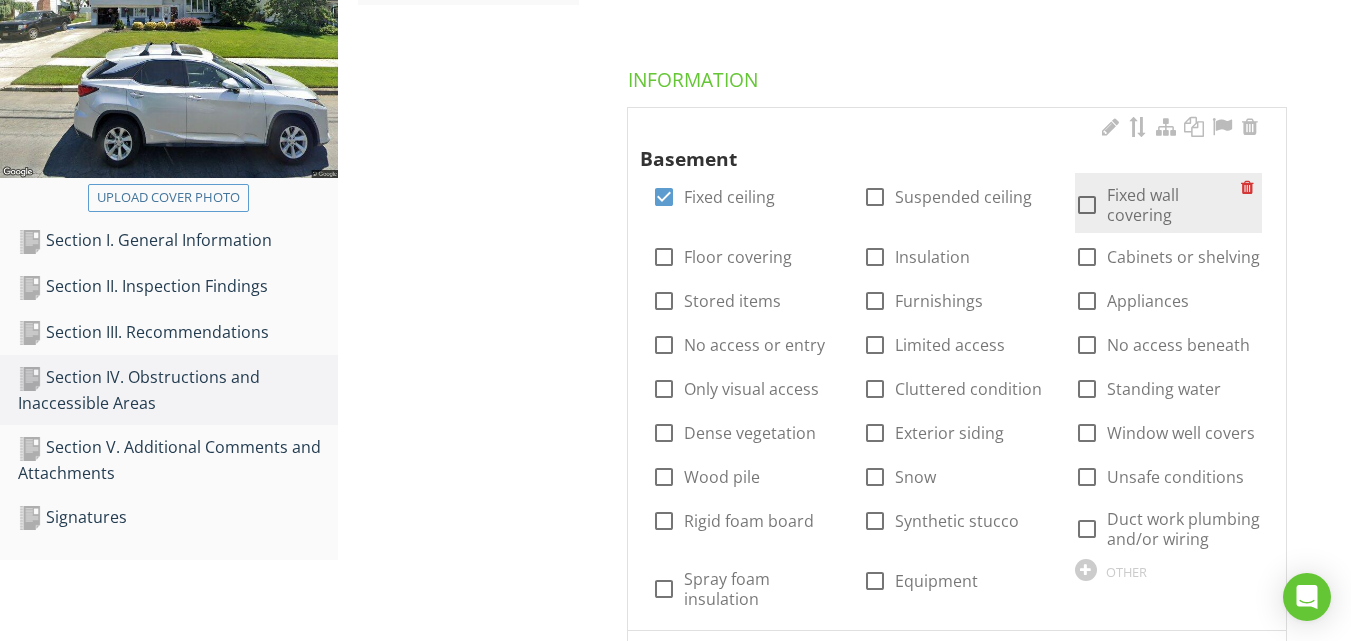 click at bounding box center (1087, 205) 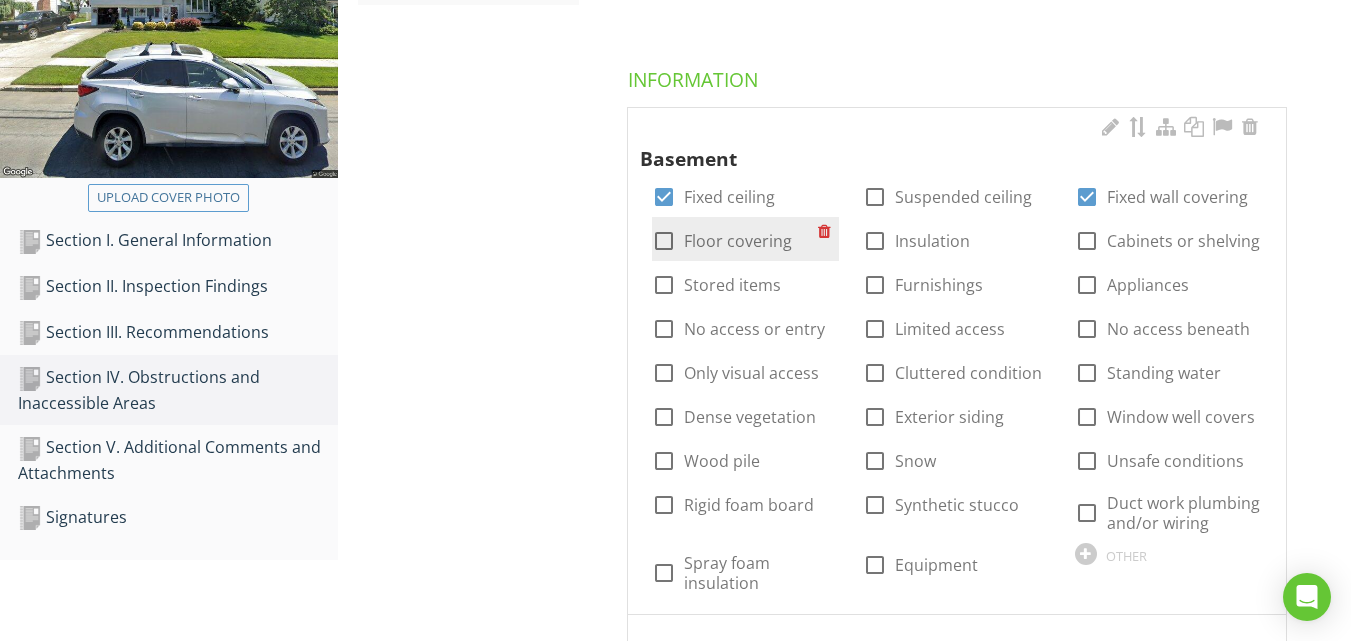 click at bounding box center (664, 241) 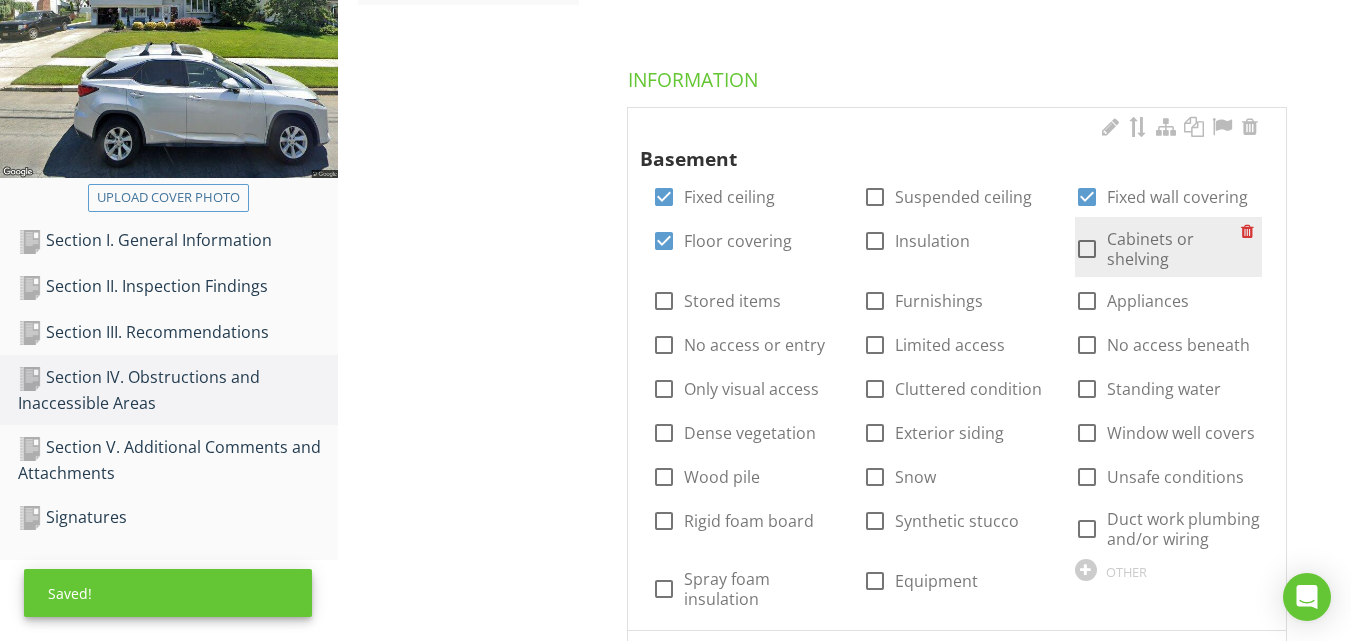 click at bounding box center [1087, 249] 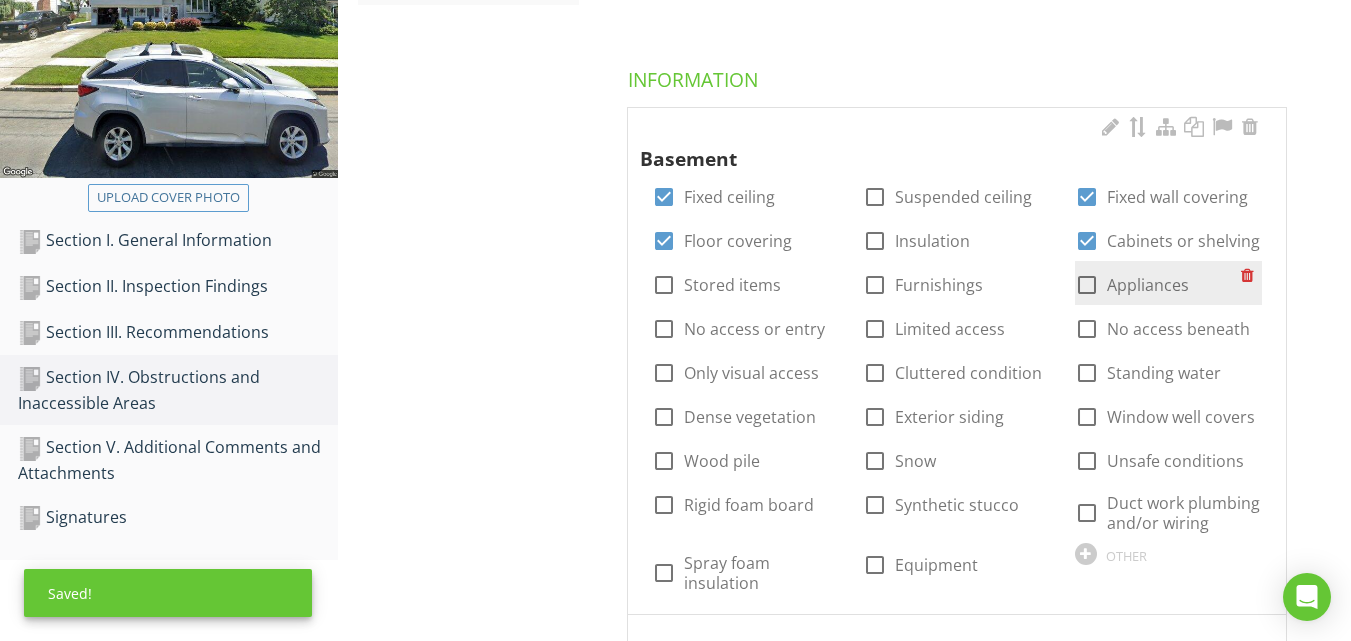 click at bounding box center (1087, 285) 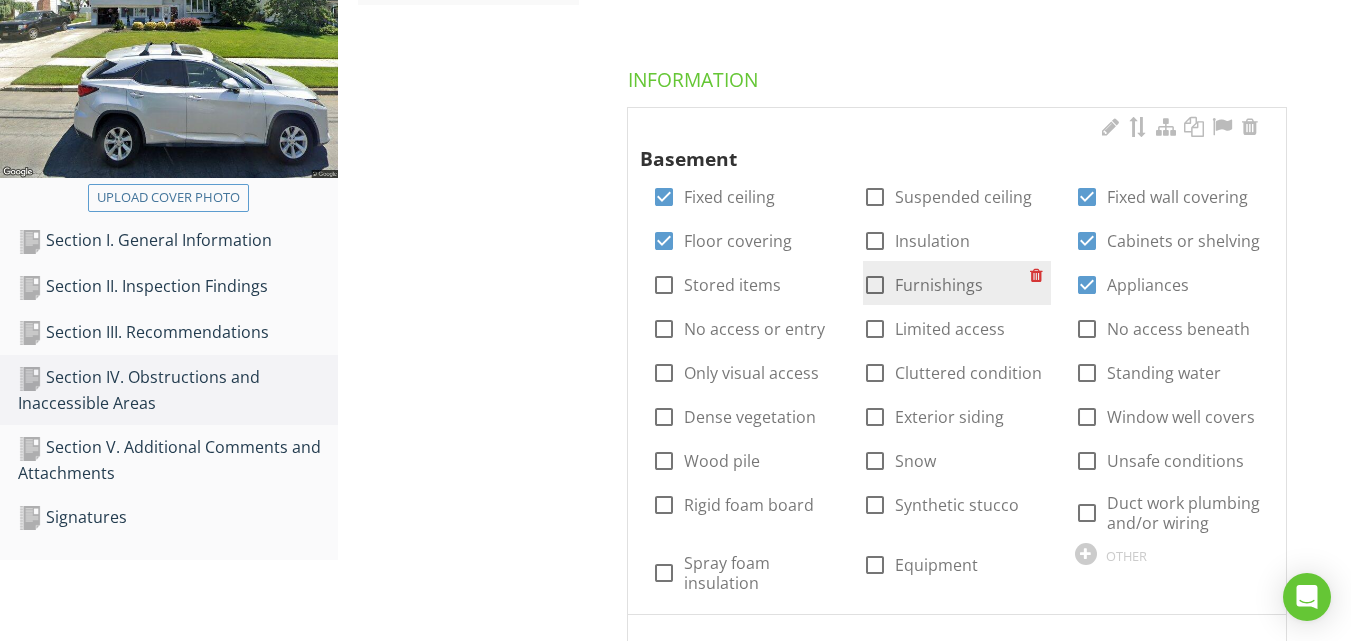 click at bounding box center [875, 285] 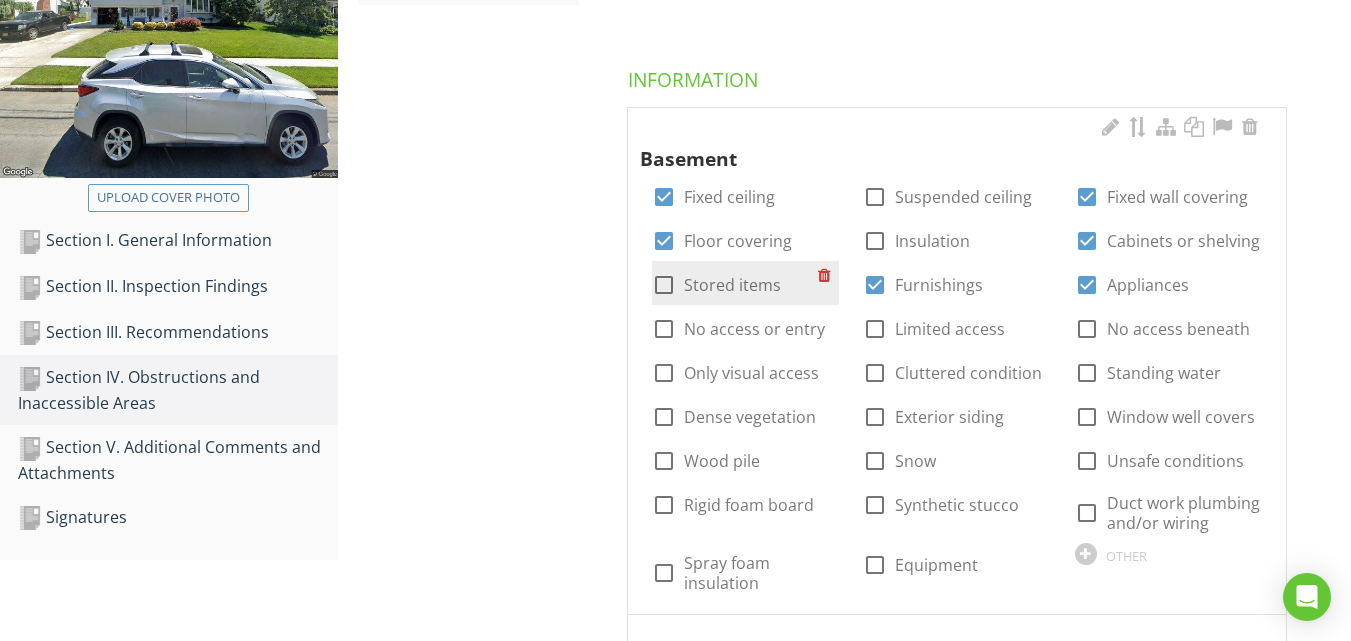 click at bounding box center (664, 285) 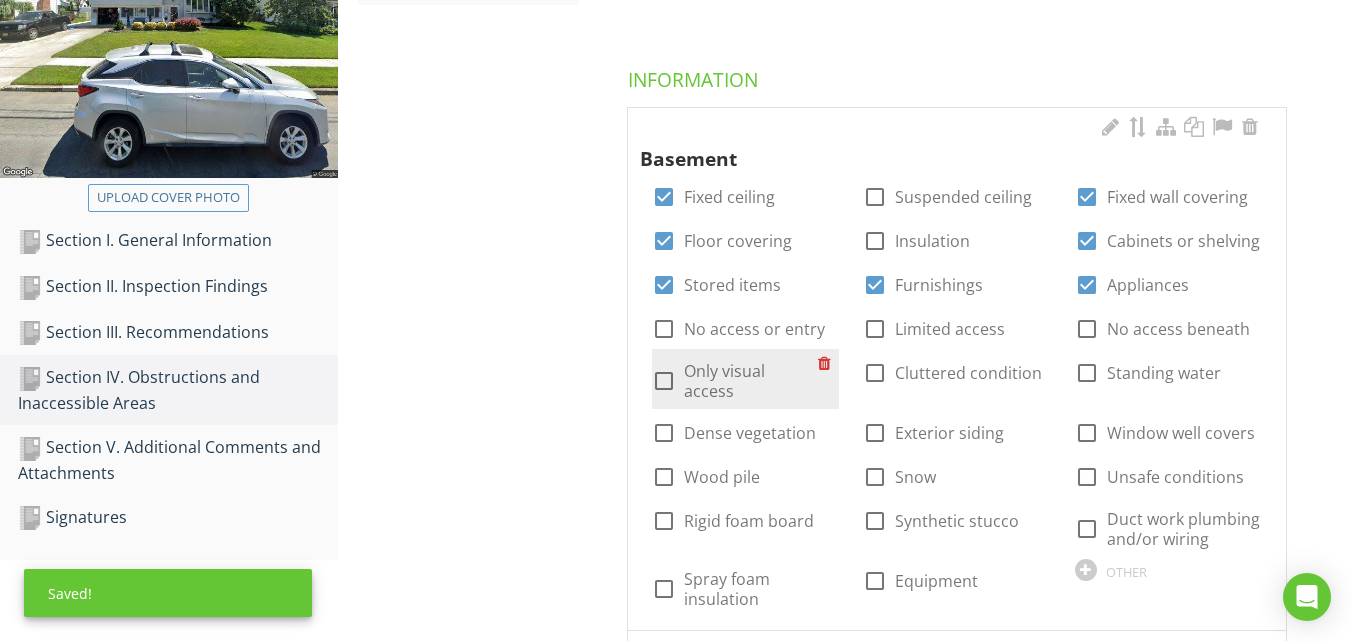 click at bounding box center (664, 381) 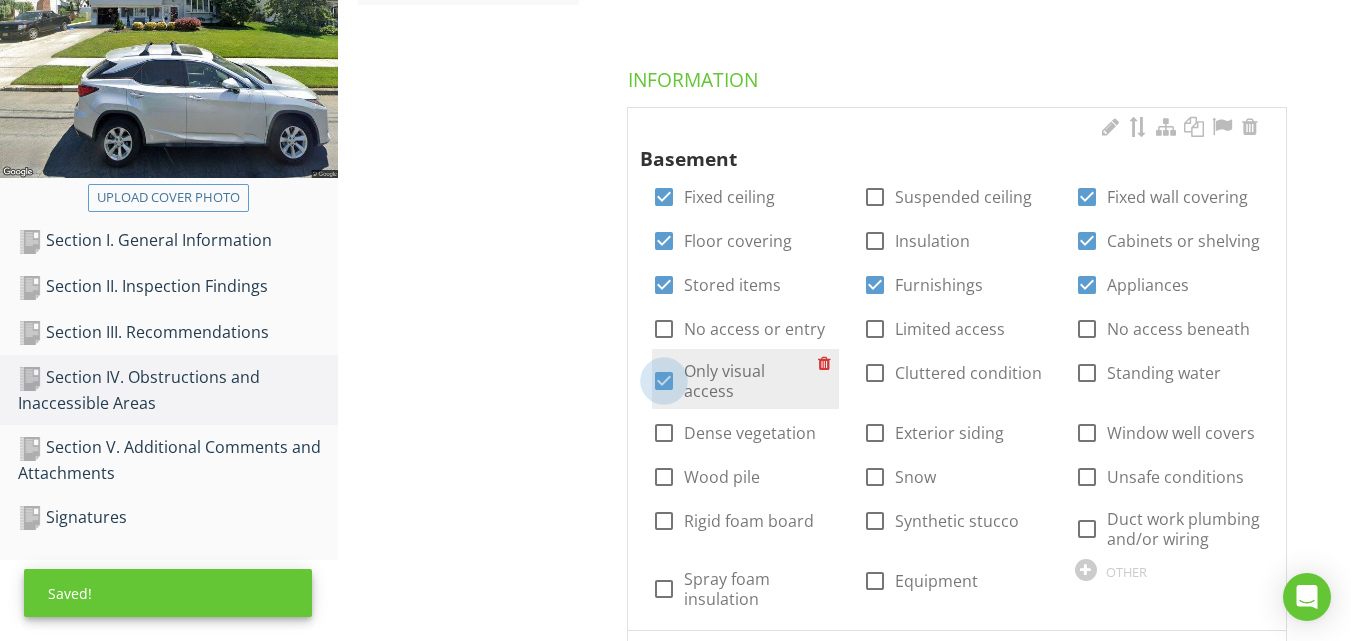 checkbox on "true" 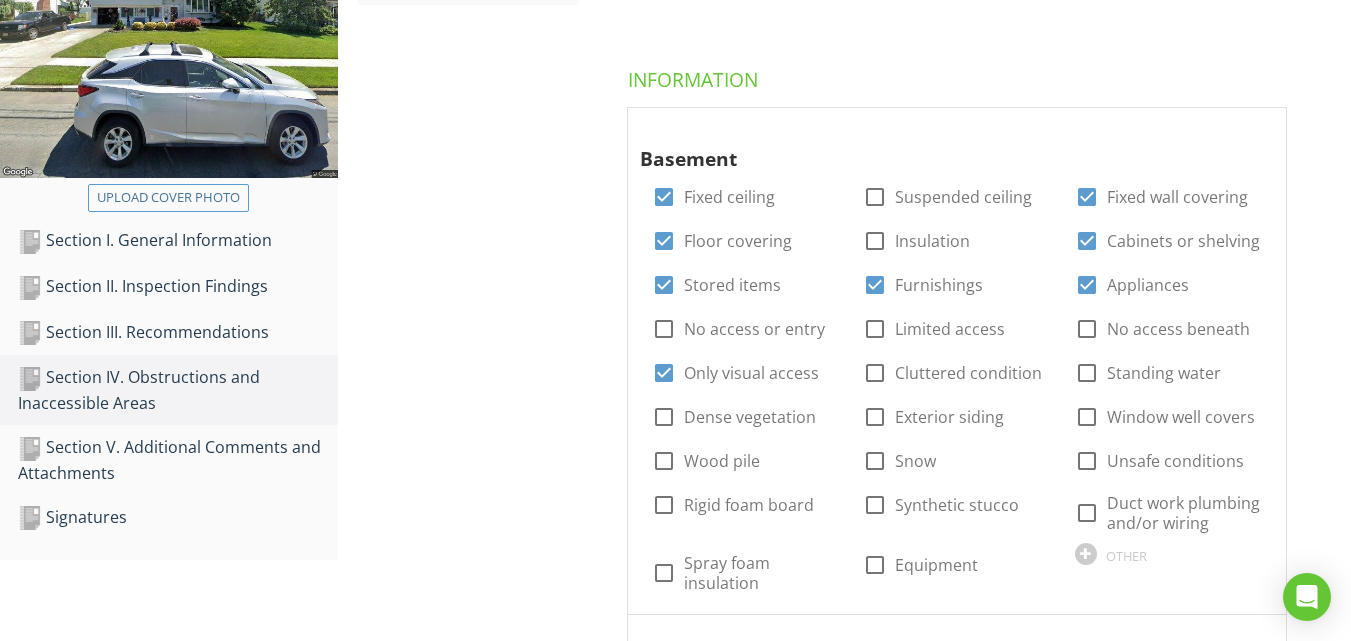 click on "Section IV. Obstructions and Inaccessible Areas
Obstructions and Inaccessible Areas
Obstructions and Inaccessible Areas
Information
Basement
check_box Fixed ceiling   check_box_outline_blank Suspended ceiling   check_box Fixed wall covering   check_box Floor covering   check_box_outline_blank Insulation   check_box Cabinets or shelving   check_box Stored items   check_box Furnishings   check_box Appliances   check_box_outline_blank No access or entry   check_box_outline_blank Limited access   check_box_outline_blank No access beneath   check_box Only visual access   check_box_outline_blank Cluttered condition   check_box_outline_blank Standing water   check_box_outline_blank Dense vegetation   check_box_outline_blank Exterior siding   check_box_outline_blank Window well covers   check_box_outline_blank Wood pile   check_box_outline_blank Snow" at bounding box center [844, 2456] 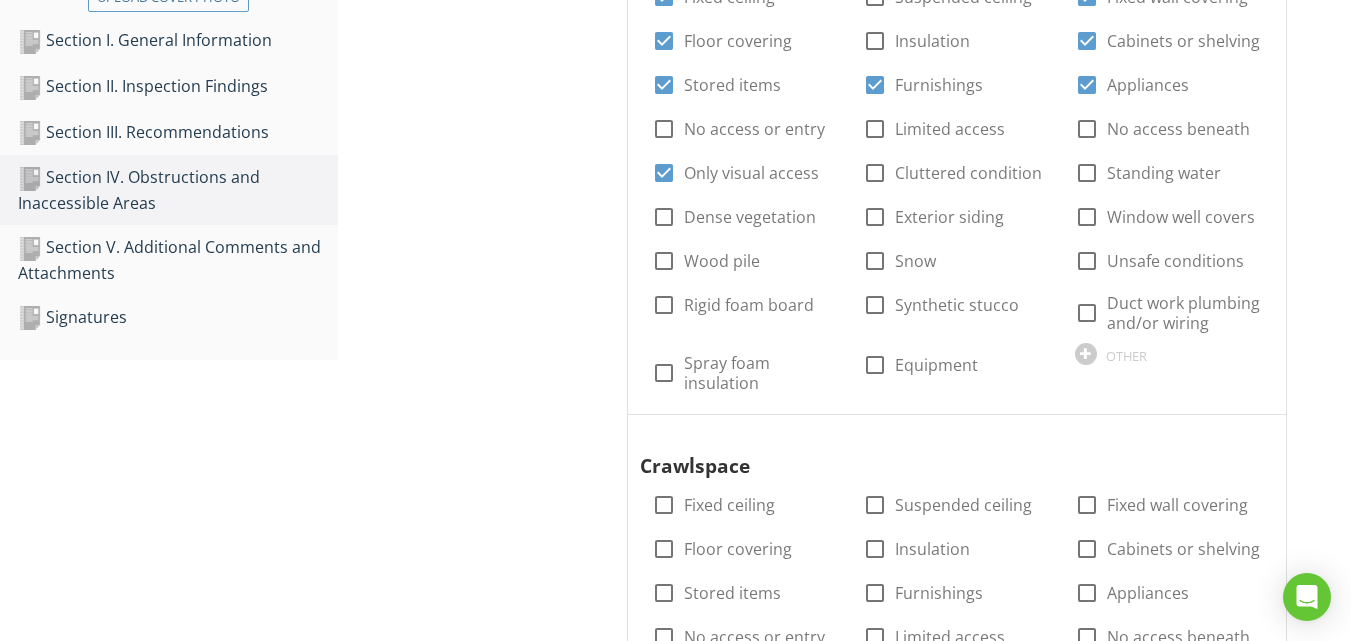 scroll, scrollTop: 0, scrollLeft: 0, axis: both 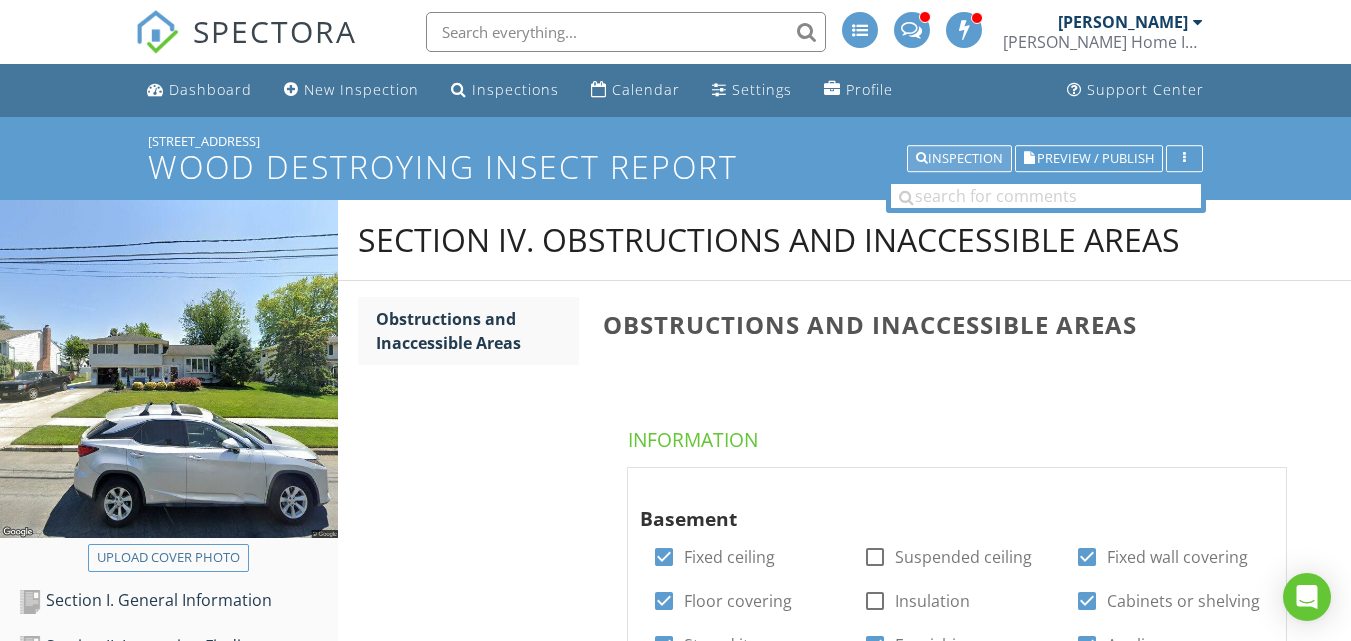 click on "Inspection" at bounding box center (959, 159) 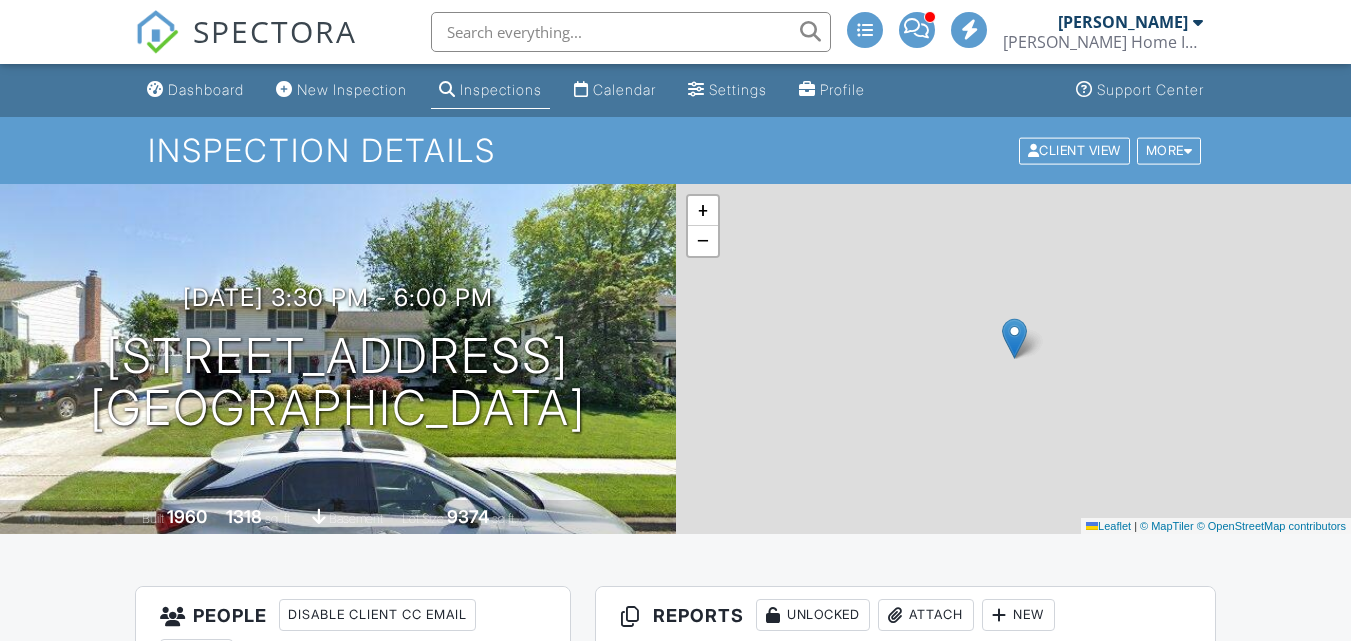 click on "Reports
Unlocked
Attach
New
Home Inspection Report
Main Template
Edit
View
Quick Publish
Copy
[GEOGRAPHIC_DATA]
Radon Test Results
Radon Inspection Report Template
Edit
View
Quick Publish
Copy
[GEOGRAPHIC_DATA]
Wood Destroying Insect Report
NPMA-33
Edit
View
Quick Publish
Copy
[GEOGRAPHIC_DATA]
Publish report?
This will make this report available to your client and/or agent. It will not send out a notification.
To send an email, use 'Publish All' below or jump into the report and use the 'Publish' button there.
Cancel
Publish
Share archived report
To
Subject
Inspection Report For [STREET_ADDRESS]
Text
Inline Style XLarge Large Normal Small Light Bold" at bounding box center [905, 1525] 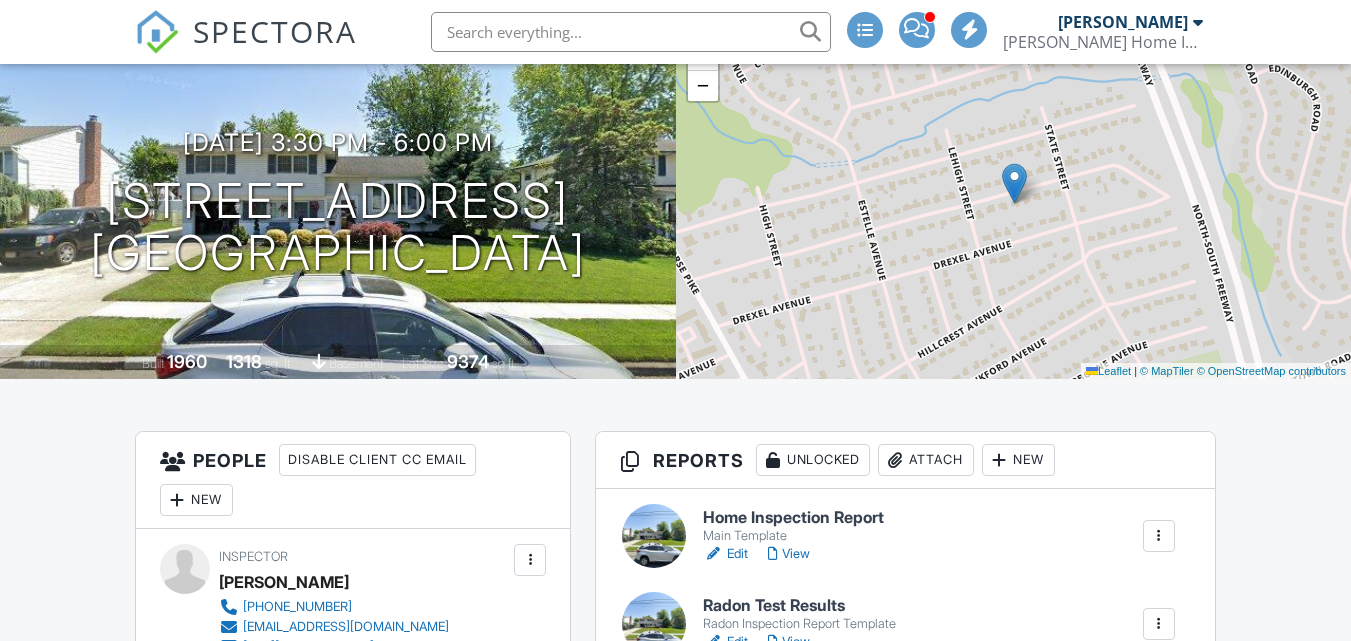 scroll, scrollTop: 160, scrollLeft: 0, axis: vertical 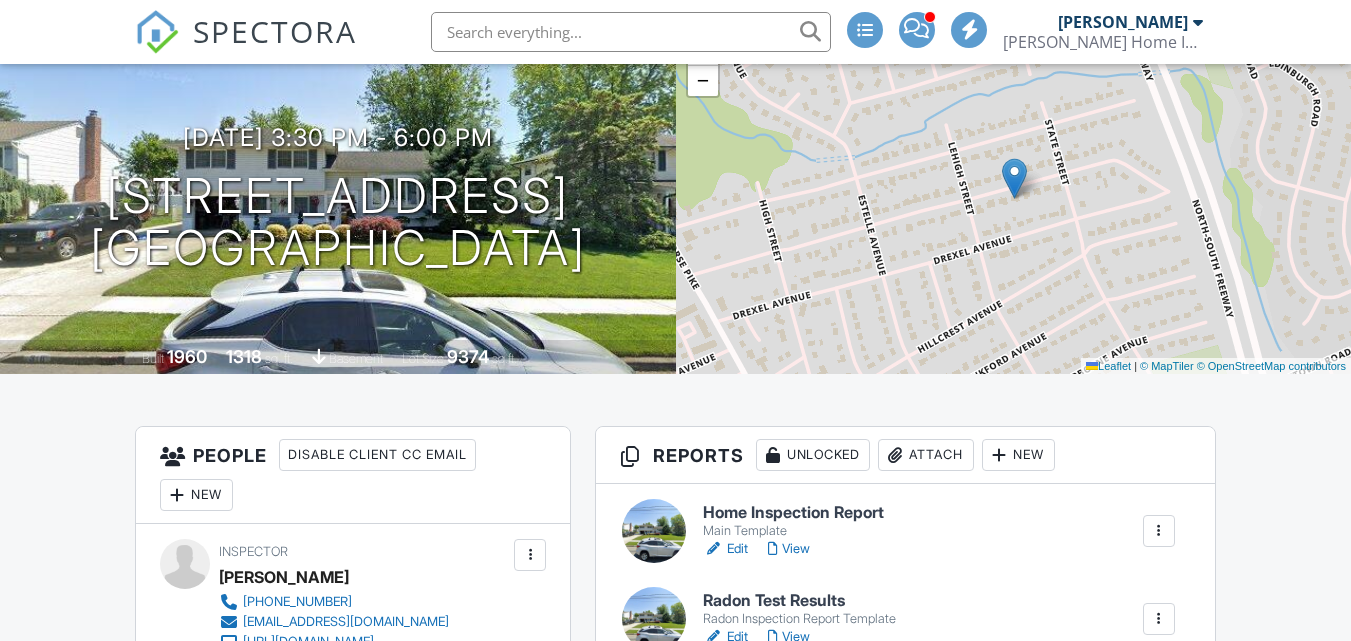 click on "Home Inspection Report" at bounding box center (793, 513) 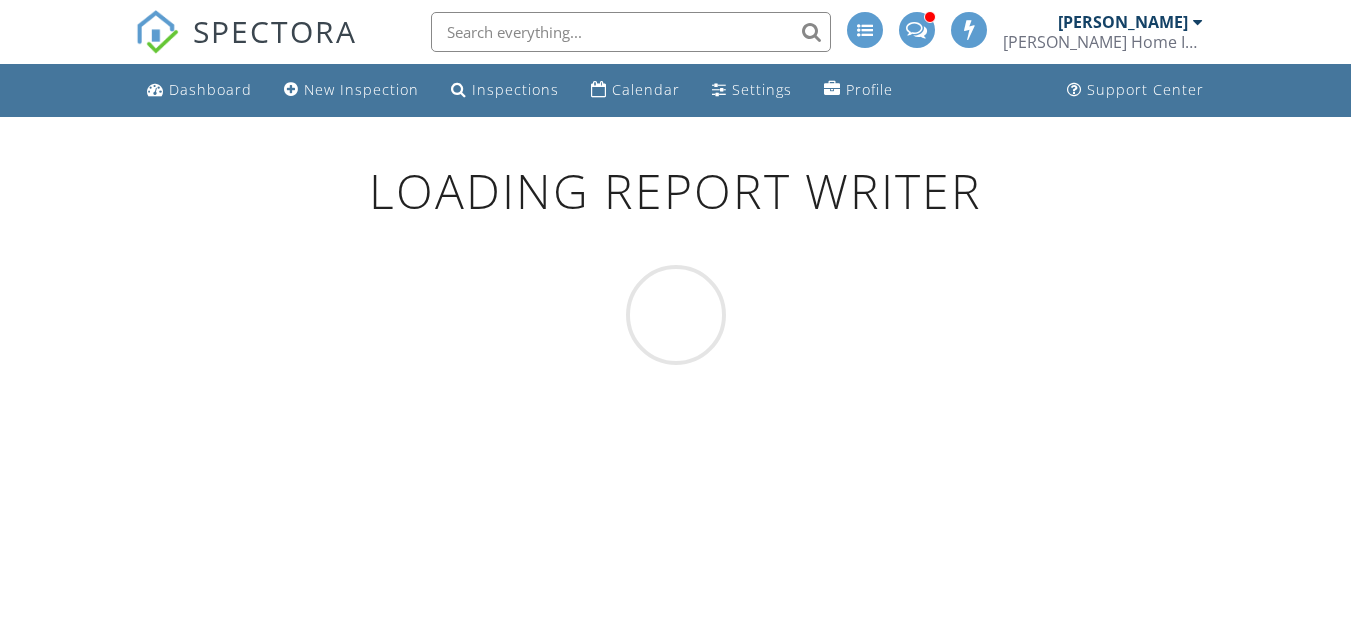 scroll, scrollTop: 0, scrollLeft: 0, axis: both 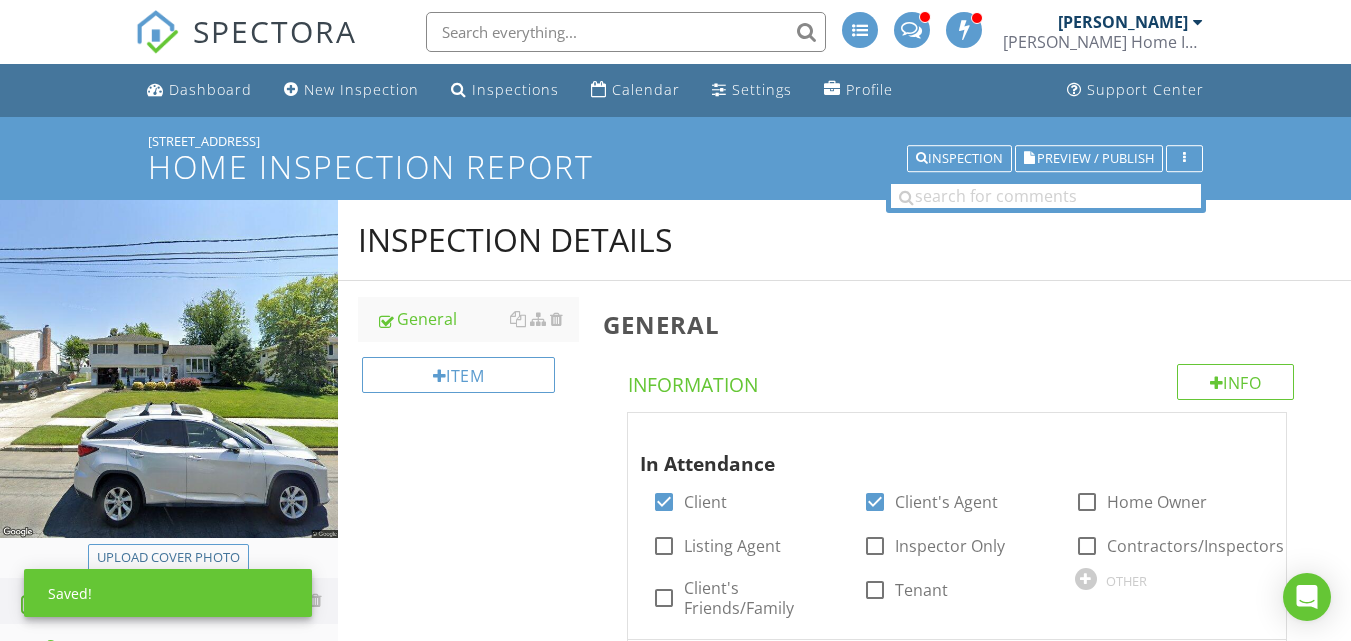 click on "Inspection Details
General
Item
General
Info
Information
In Attendance
check_box Client   check_box Client's Agent   check_box_outline_blank Home Owner   check_box_outline_blank Listing Agent   check_box_outline_blank Inspector Only   check_box_outline_blank Contractors/Inspectors   check_box_outline_blank Client's Friends/Family   check_box_outline_blank Tenant         OTHER
Style
check_box Single Family   check_box Detached   check_box_outline_blank Manufactured   check_box_outline_blank Modular   check_box_outline_blank Townhouse   check_box_outline_blank Condo   check_box_outline_blank Attached   check_box_outline_blank Rowhome   check_box_outline_blank Duplex   Triplex   Twin" at bounding box center (844, 1954) 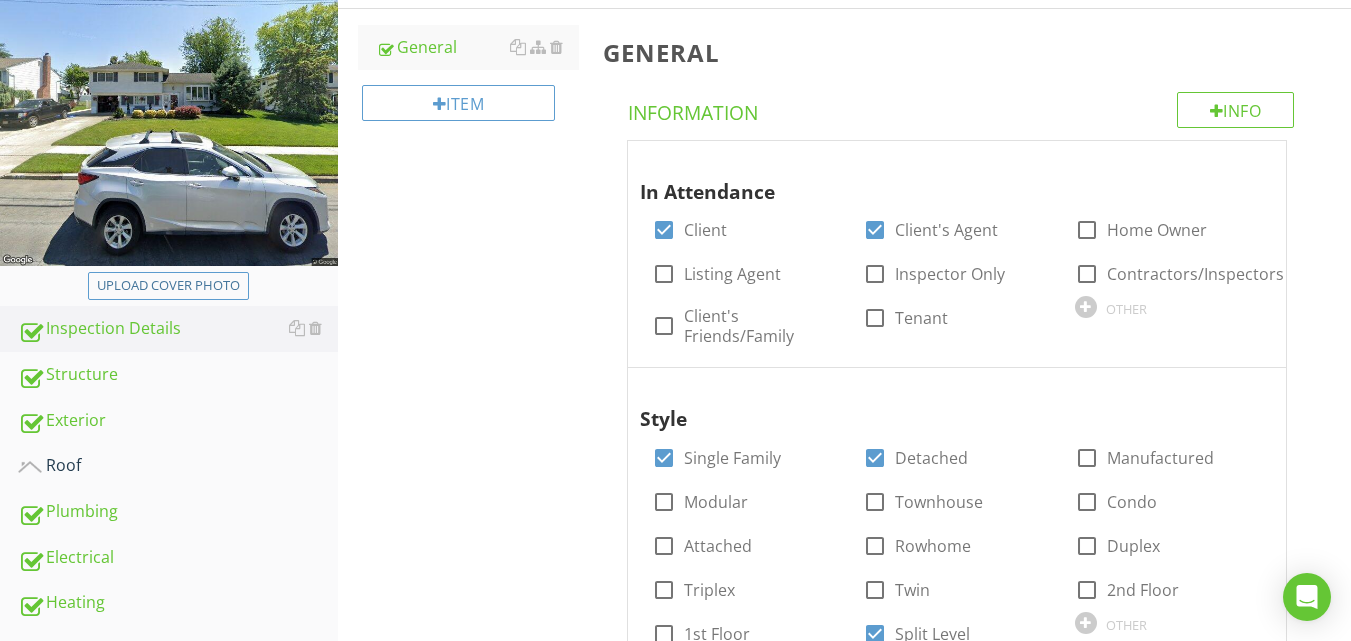 scroll, scrollTop: 320, scrollLeft: 0, axis: vertical 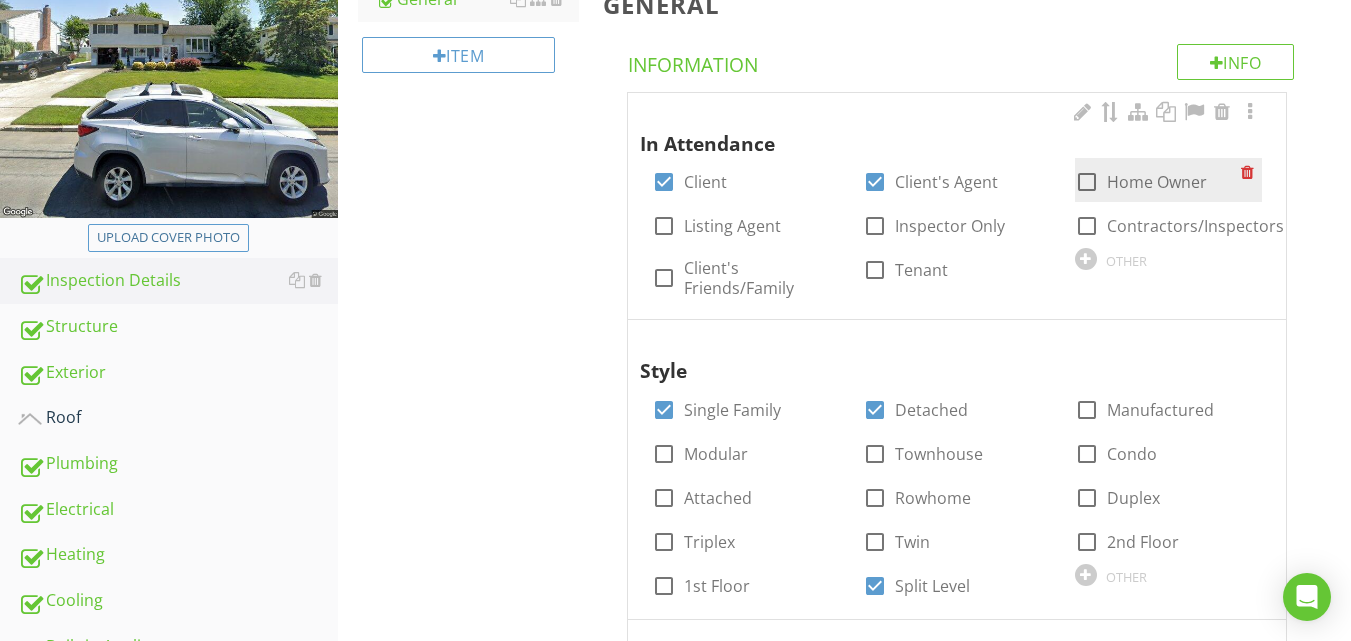 click at bounding box center [1087, 182] 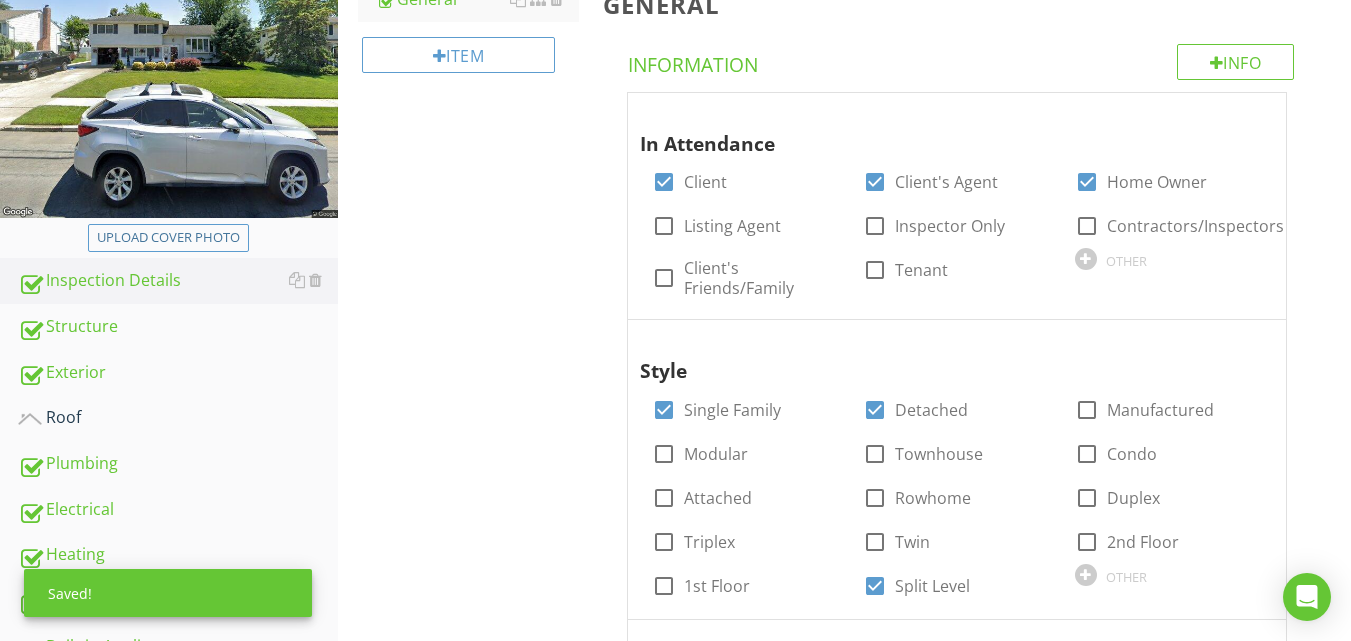 click on "Inspection Details
General
Item
General
Info
Information
In Attendance
check_box Client   check_box Client's Agent   check_box Home Owner   check_box_outline_blank Listing Agent   check_box_outline_blank Inspector Only   check_box_outline_blank Contractors/Inspectors   check_box_outline_blank Client's Friends/Family   check_box_outline_blank Tenant         OTHER
Style
check_box Single Family   check_box Detached   check_box_outline_blank Manufactured   check_box_outline_blank Modular   check_box_outline_blank Townhouse   check_box_outline_blank Condo   check_box_outline_blank Attached   check_box_outline_blank Rowhome   check_box_outline_blank Duplex   check_box_outline_blank Triplex" at bounding box center (844, 1634) 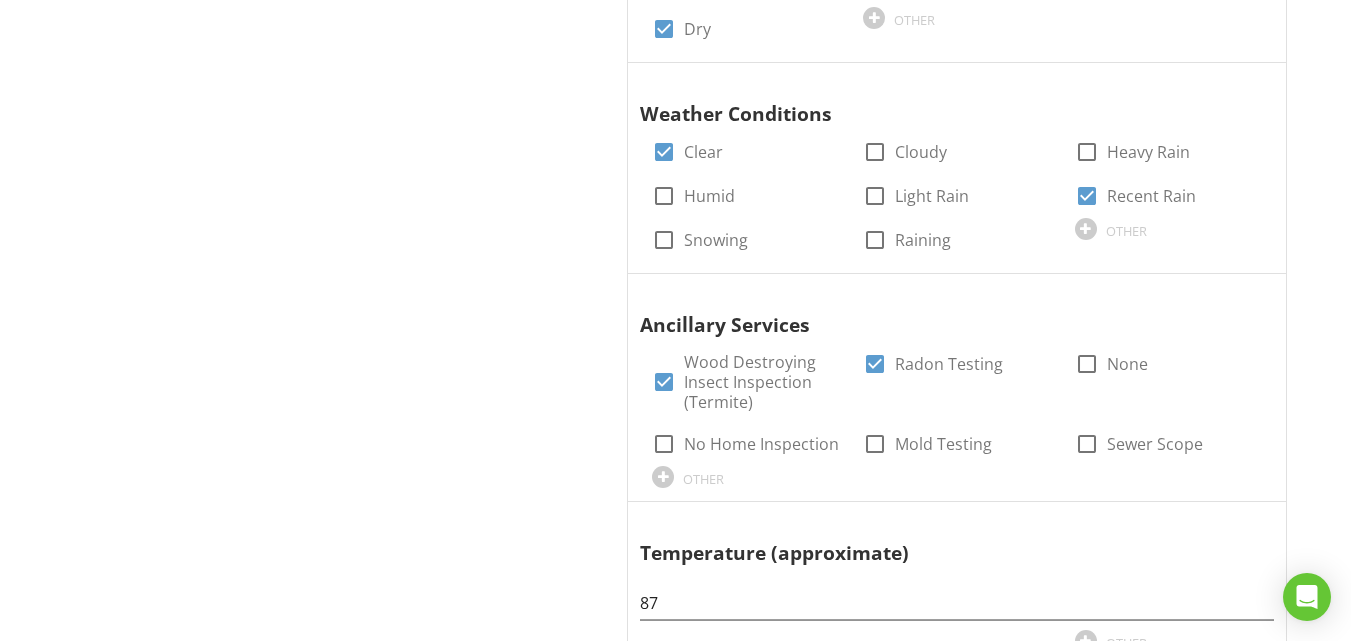 scroll, scrollTop: 1400, scrollLeft: 0, axis: vertical 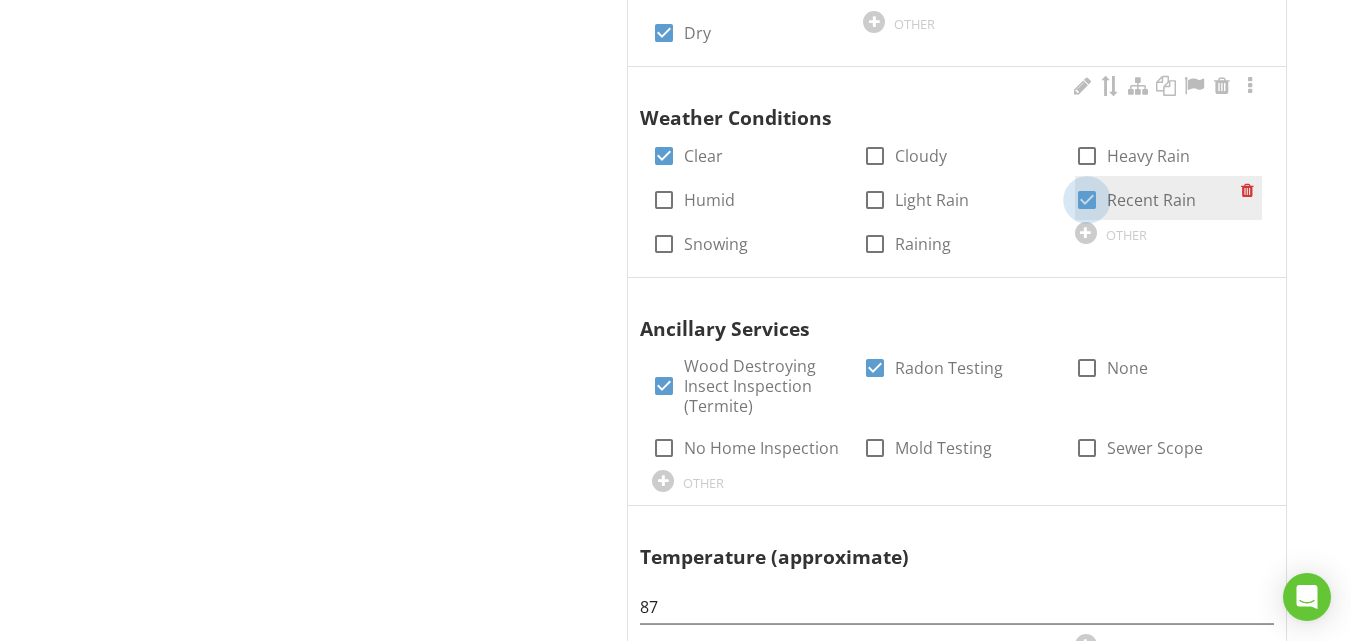 click at bounding box center (1087, 200) 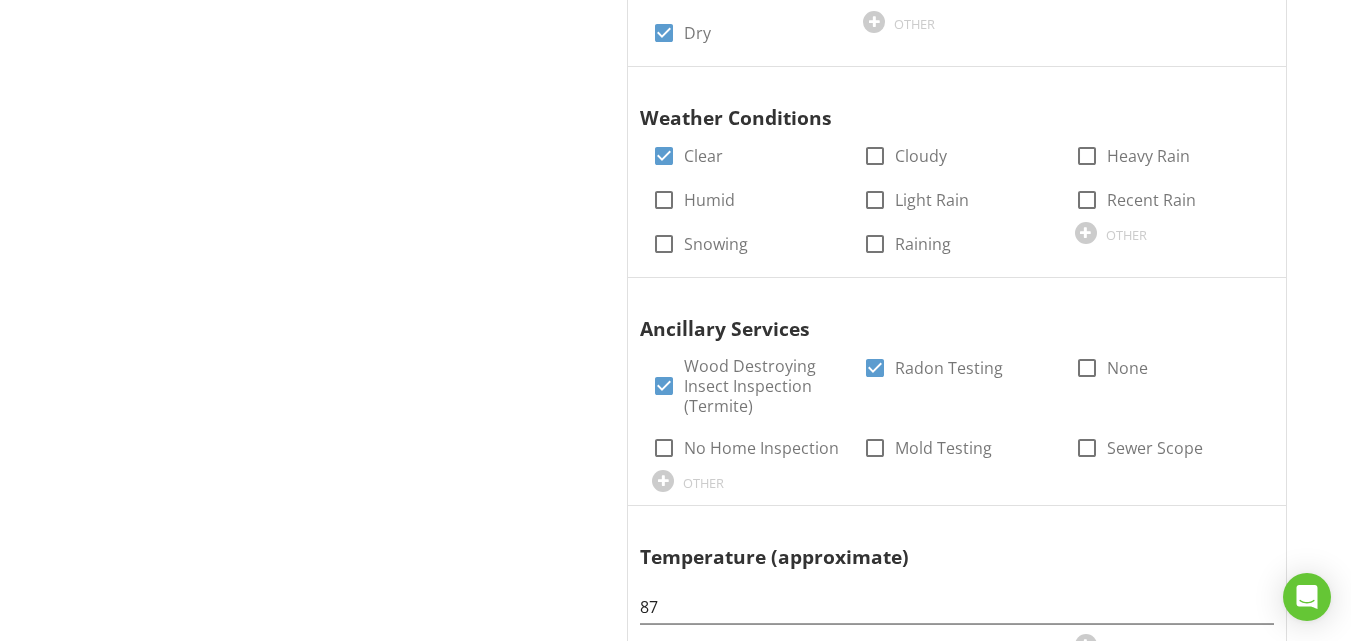 click on "Inspection Details
General
Item
General
Info
Information
In Attendance
check_box Client   check_box Client's Agent   check_box Home Owner   check_box_outline_blank Listing Agent   check_box_outline_blank Inspector Only   check_box_outline_blank Contractors/Inspectors   check_box_outline_blank Client's Friends/Family   check_box_outline_blank Tenant         OTHER
Style
check_box Single Family   check_box Detached   check_box_outline_blank Manufactured   check_box_outline_blank Modular   check_box_outline_blank Townhouse   check_box_outline_blank Condo   check_box_outline_blank Attached   check_box_outline_blank Rowhome   check_box_outline_blank Duplex   check_box_outline_blank Triplex" at bounding box center (844, 554) 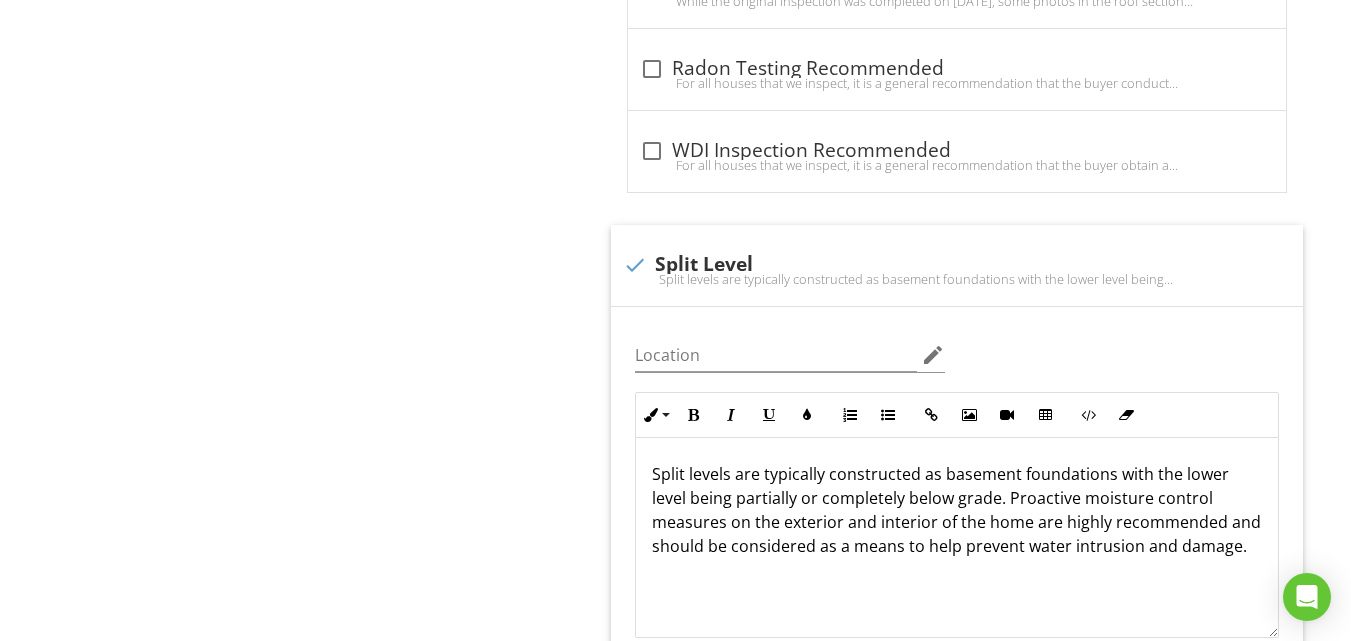 scroll, scrollTop: 2440, scrollLeft: 0, axis: vertical 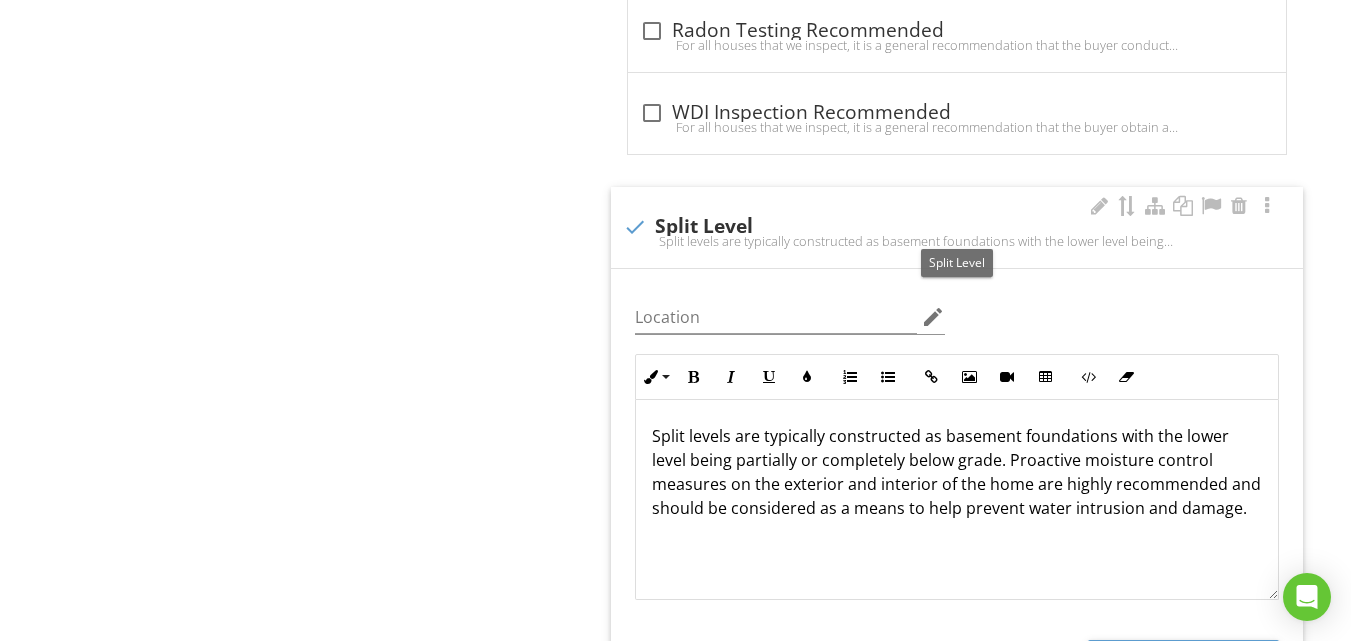 click at bounding box center [635, 227] 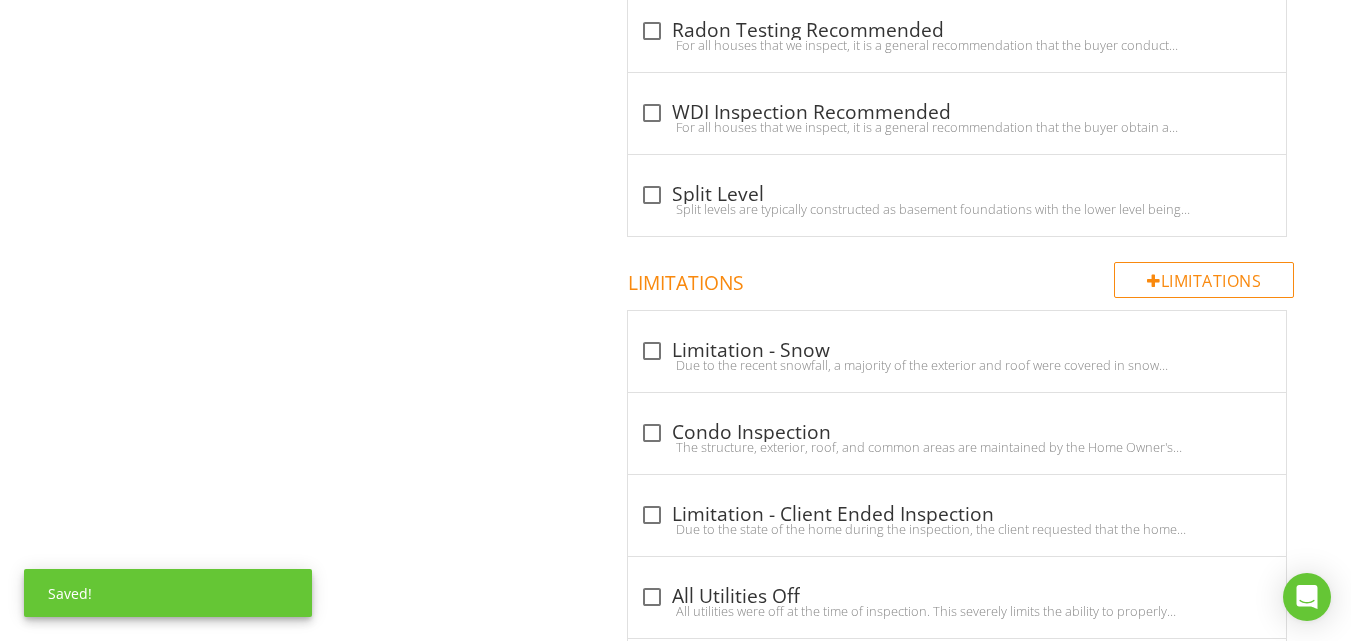 click on "Inspection Details
General
Item
General
Info
Information
In Attendance
check_box Client   check_box Client's Agent   check_box Home Owner   check_box_outline_blank Listing Agent   check_box_outline_blank Inspector Only   check_box_outline_blank Contractors/Inspectors   check_box_outline_blank Client's Friends/Family   check_box_outline_blank Tenant         OTHER
Style
check_box Single Family   check_box Detached   check_box_outline_blank Manufactured   check_box_outline_blank Modular   check_box_outline_blank Townhouse   check_box_outline_blank Condo   check_box_outline_blank Attached   check_box_outline_blank Rowhome   check_box_outline_blank Duplex   check_box_outline_blank Triplex" at bounding box center (844, -735) 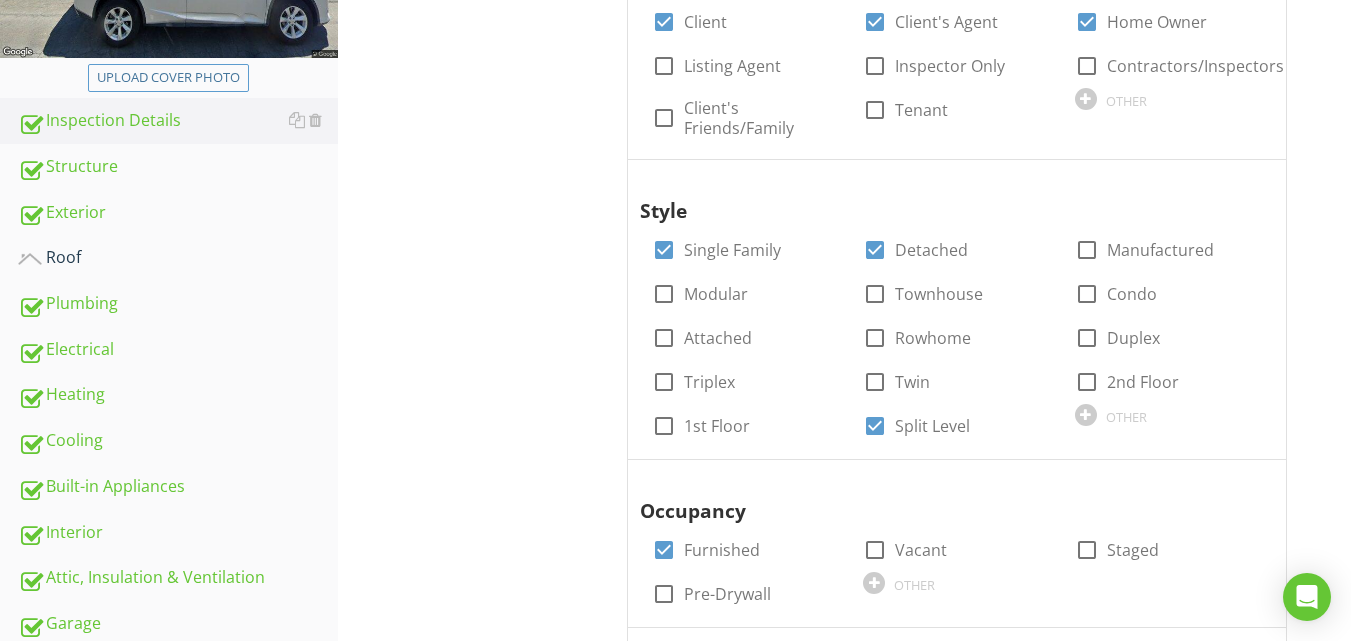 scroll, scrollTop: 520, scrollLeft: 0, axis: vertical 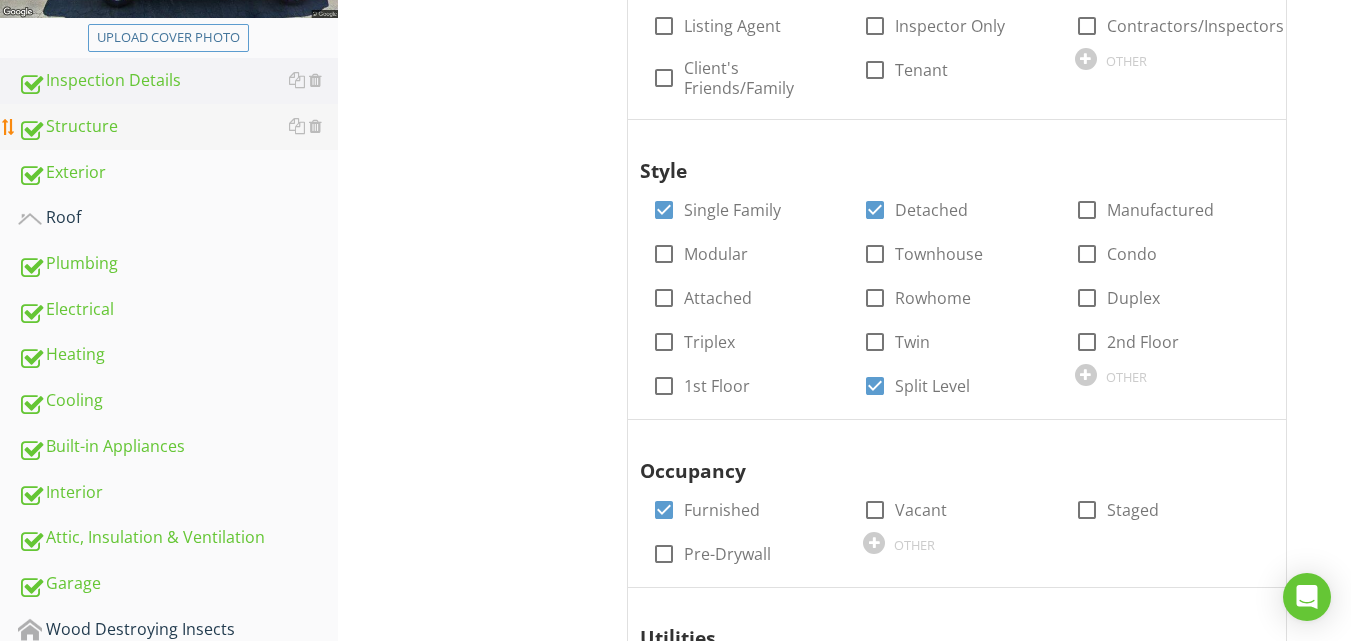 click on "Structure" at bounding box center [178, 127] 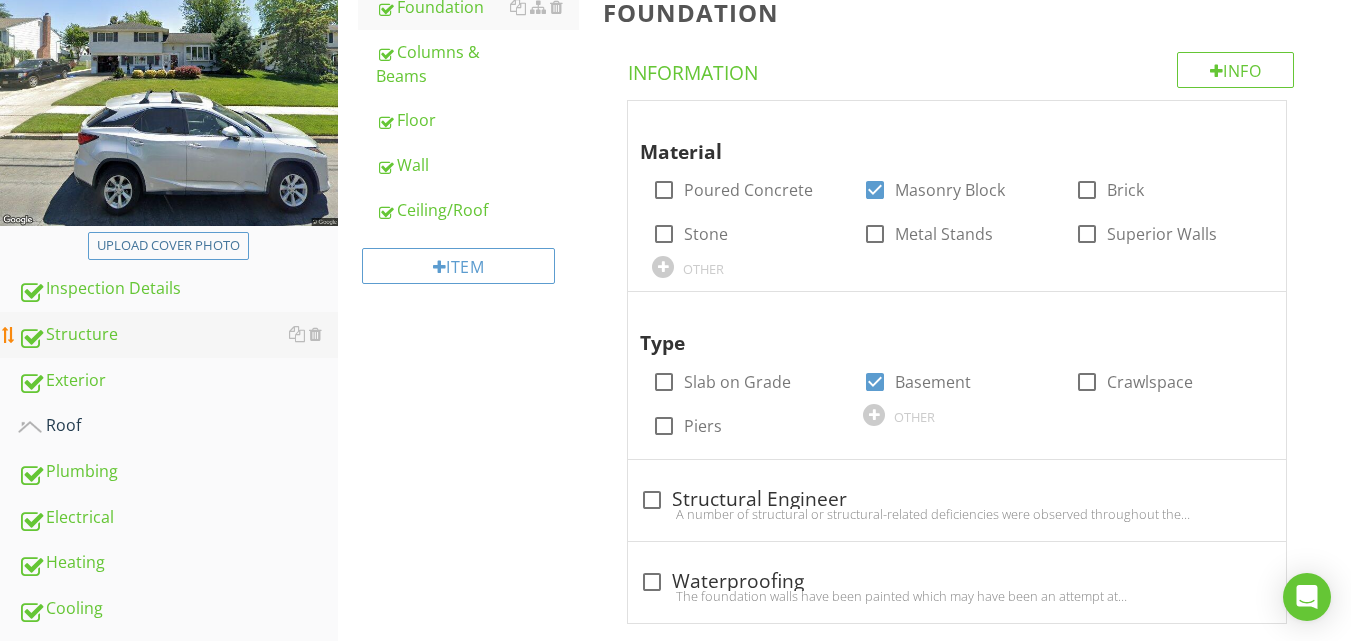 scroll, scrollTop: 280, scrollLeft: 0, axis: vertical 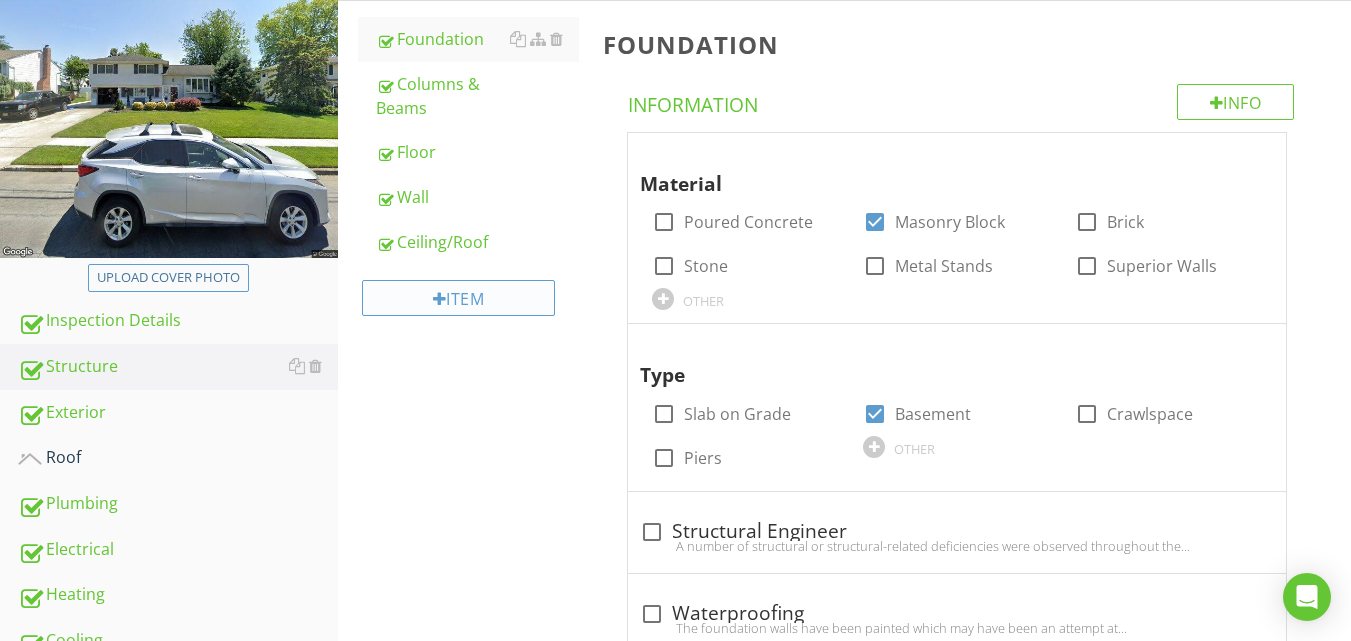 click on "Item" at bounding box center [458, 298] 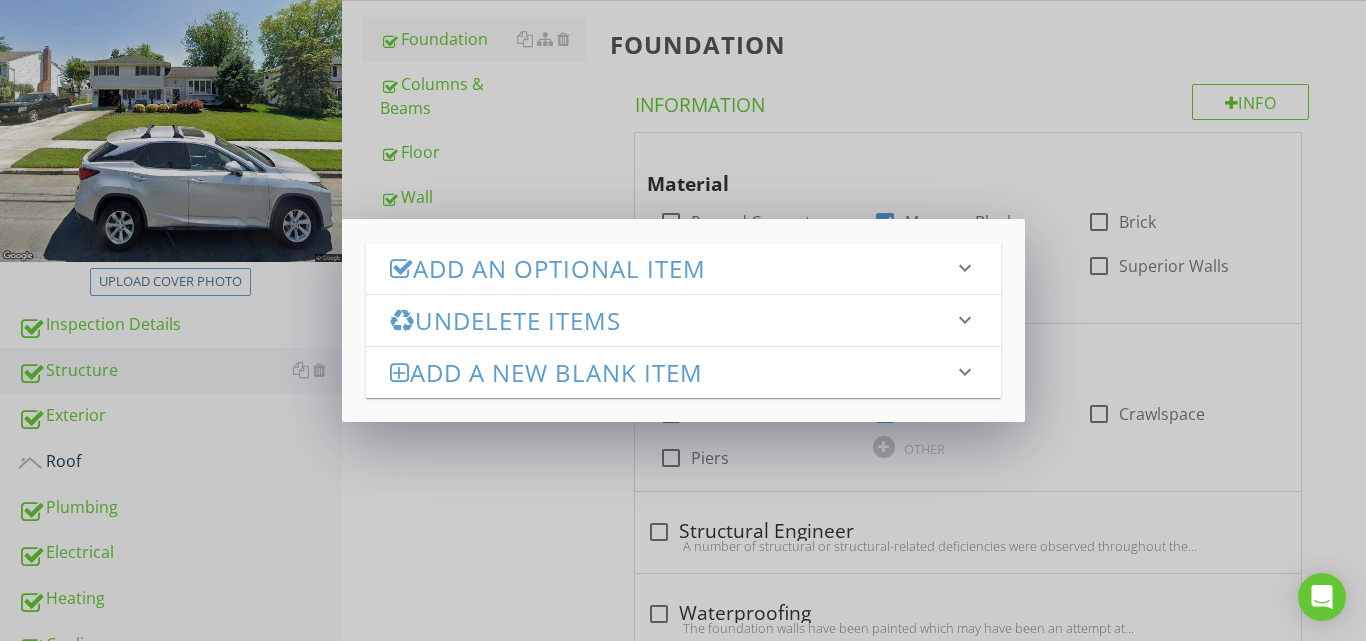 click on "Add an Optional Item" at bounding box center [671, 268] 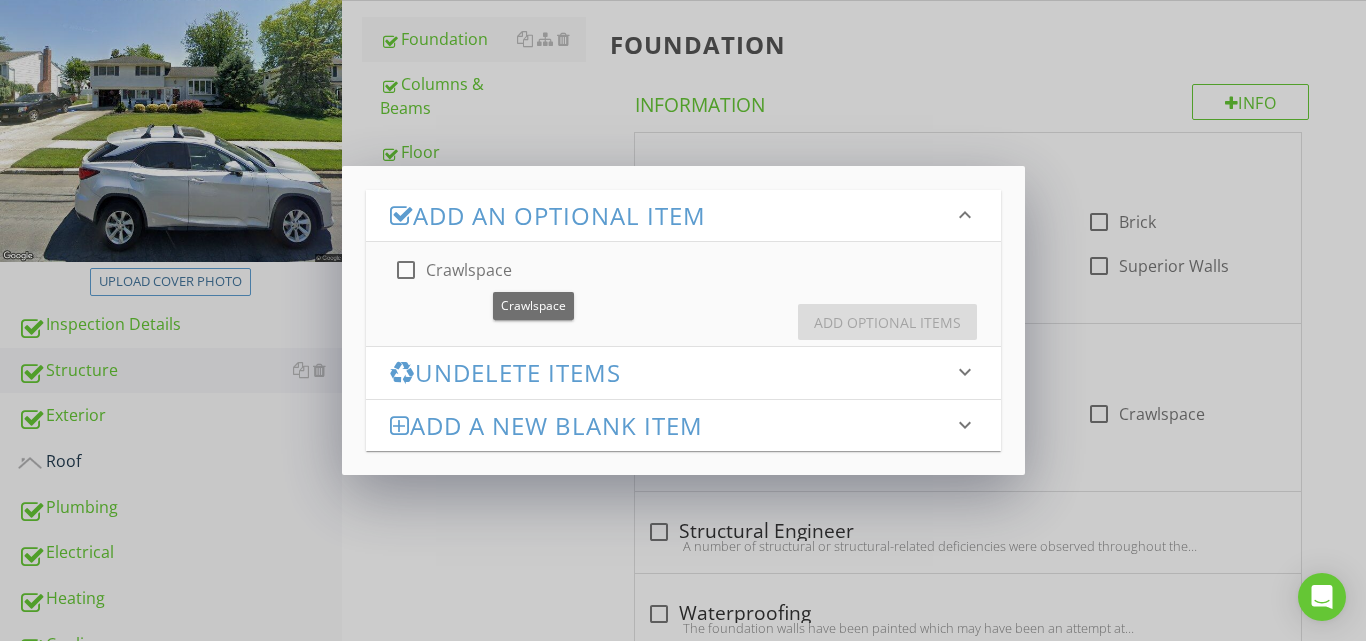 click at bounding box center [406, 270] 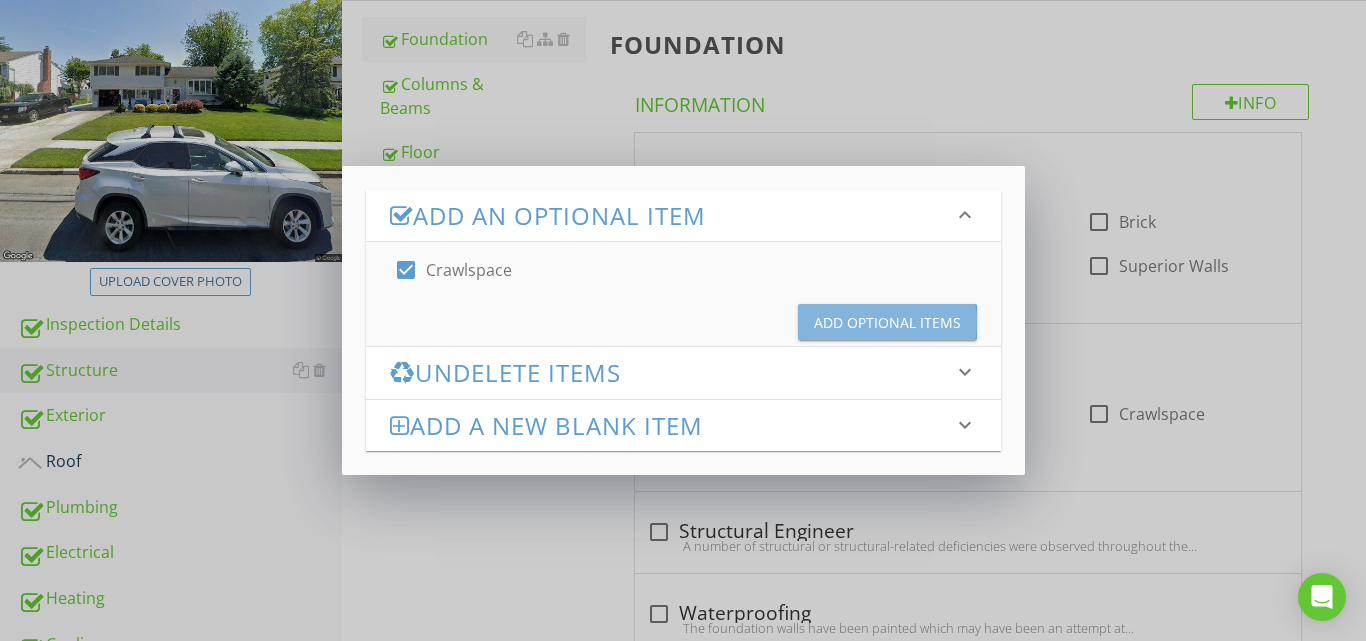 click on "Add Optional Items" at bounding box center [887, 322] 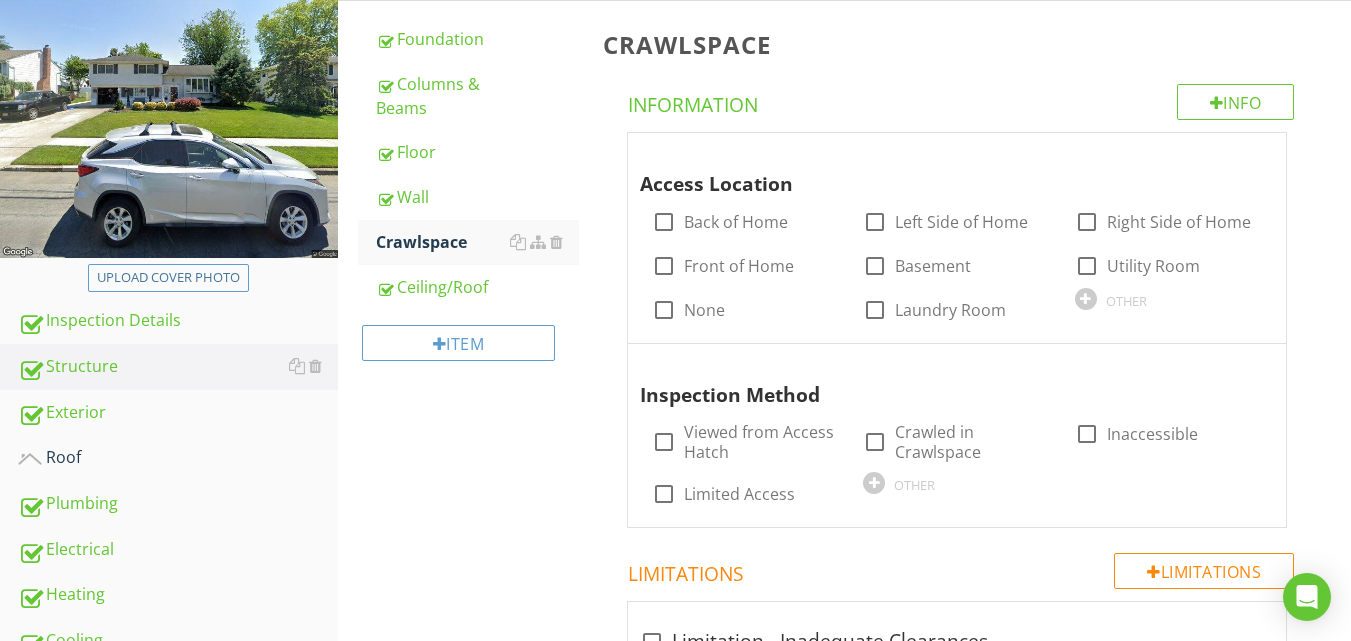 click on "Structure
Foundation
Columns & Beams
Floor
Wall
Crawlspace
Ceiling/Roof
Item
Crawlspace
Info
Information
Access Location
check_box_outline_blank Back of Home   check_box_outline_blank Left Side of Home   check_box_outline_blank Right Side of Home   check_box_outline_blank Front of Home   check_box_outline_blank Basement   check_box_outline_blank Utility Room   check_box_outline_blank None   check_box_outline_blank Laundry Room         OTHER
Inspection Method
check_box_outline_blank Viewed from Access Hatch   check_box_outline_blank Crawled in Crawlspace   check_box_outline_blank" at bounding box center [844, 1791] 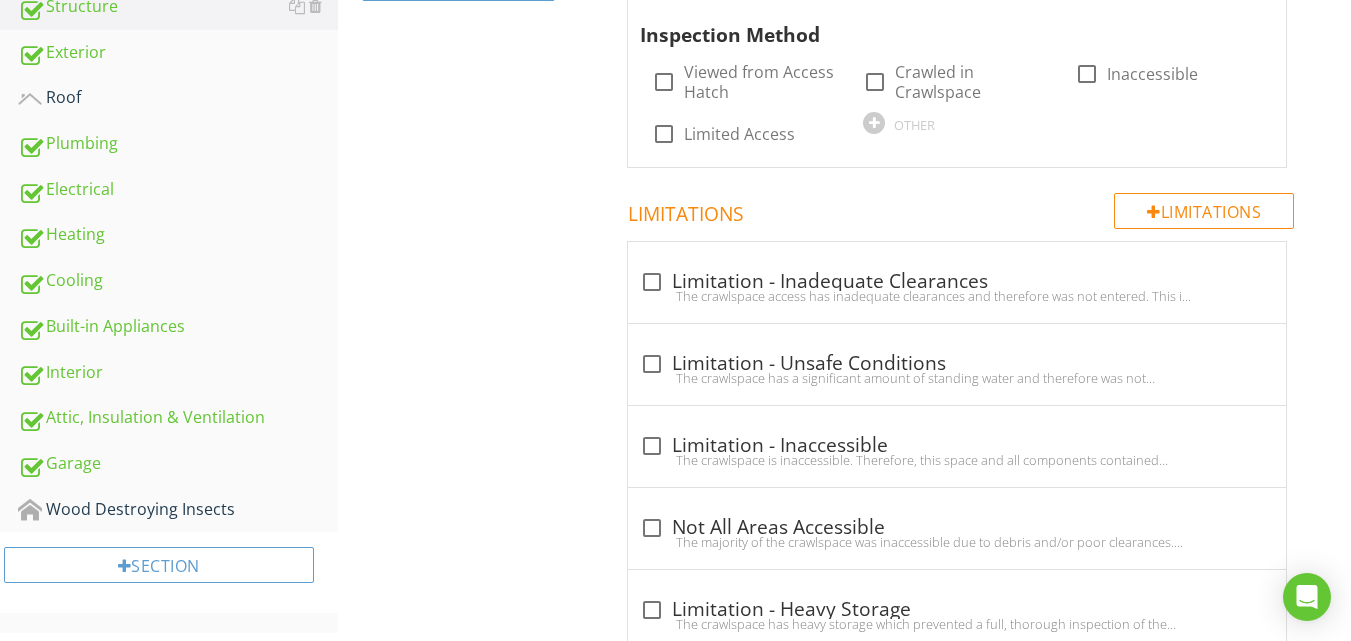 scroll, scrollTop: 80, scrollLeft: 0, axis: vertical 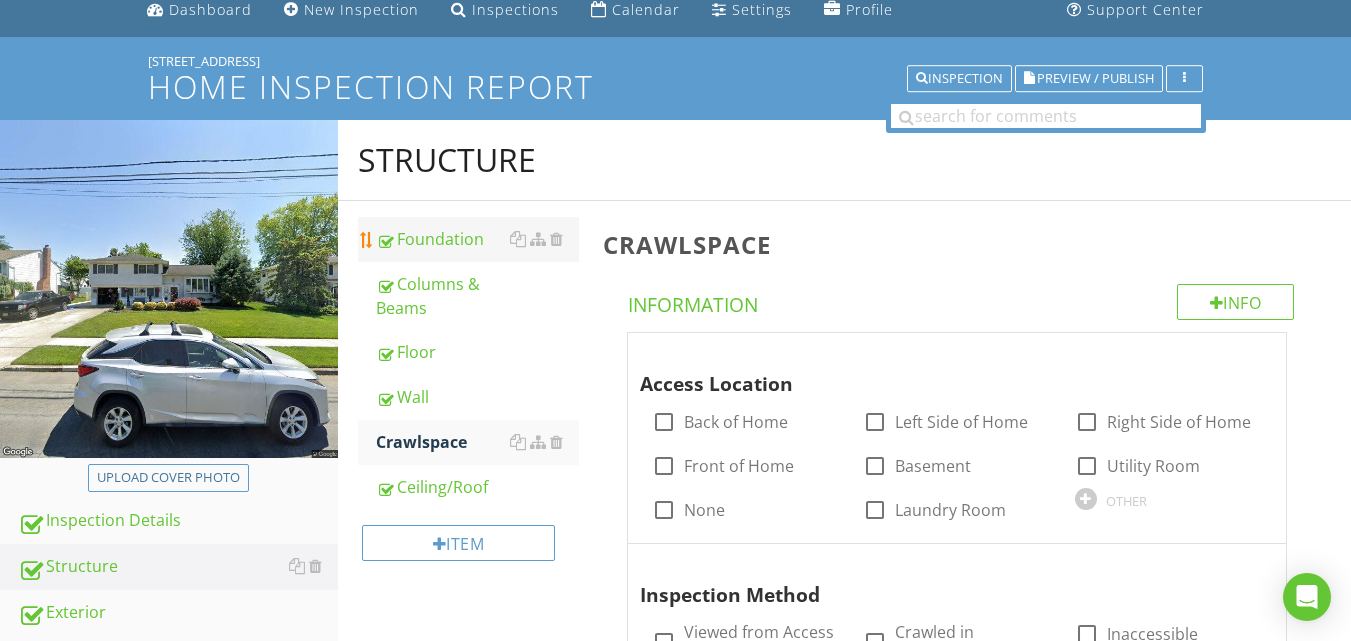 click on "Foundation" at bounding box center (477, 239) 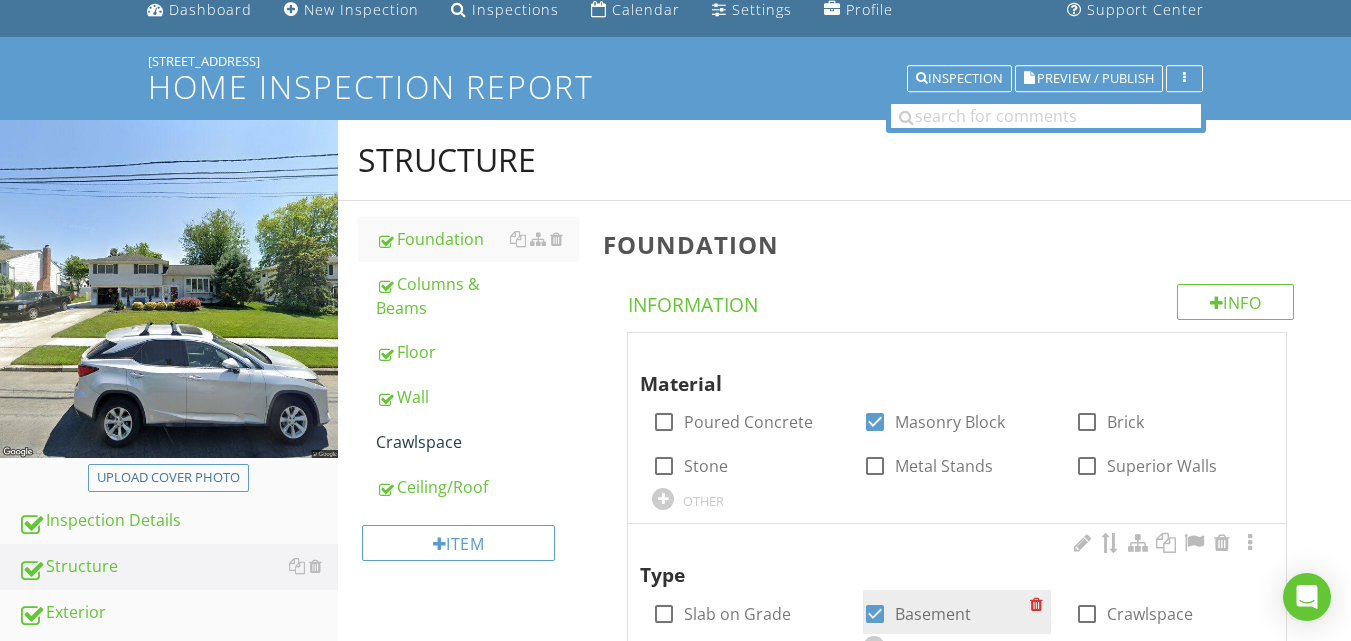 click at bounding box center (875, 614) 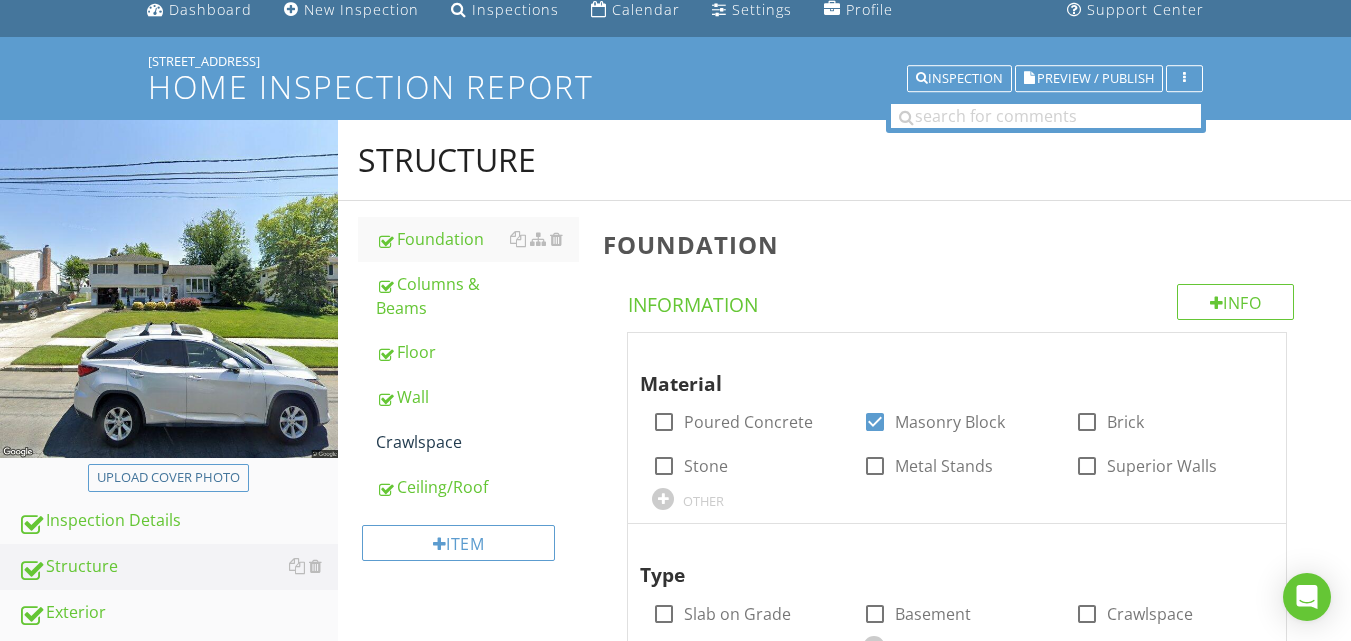 click on "Structure
Foundation
Columns & Beams
Floor
Wall
Crawlspace
Ceiling/Roof
Item
Foundation
Info
Information
Material
check_box_outline_blank Poured Concrete   check_box Masonry Block   check_box_outline_blank Brick   check_box_outline_blank Stone   check_box_outline_blank Metal Stands   check_box_outline_blank Superior Walls         OTHER
Type
check_box_outline_blank Slab on Grade   check_box_outline_blank Basement   check_box_outline_blank Crawlspace   check_box_outline_blank Piers         OTHER                                   check_box_outline_blank" at bounding box center [844, 2693] 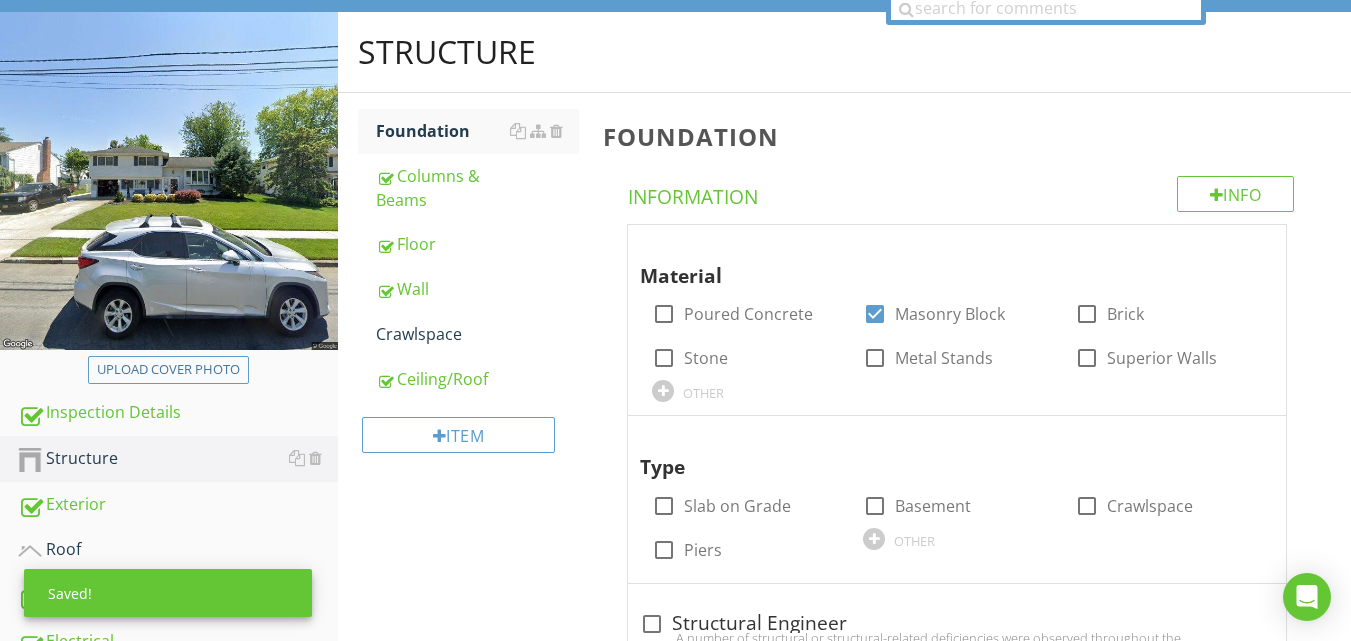 scroll, scrollTop: 240, scrollLeft: 0, axis: vertical 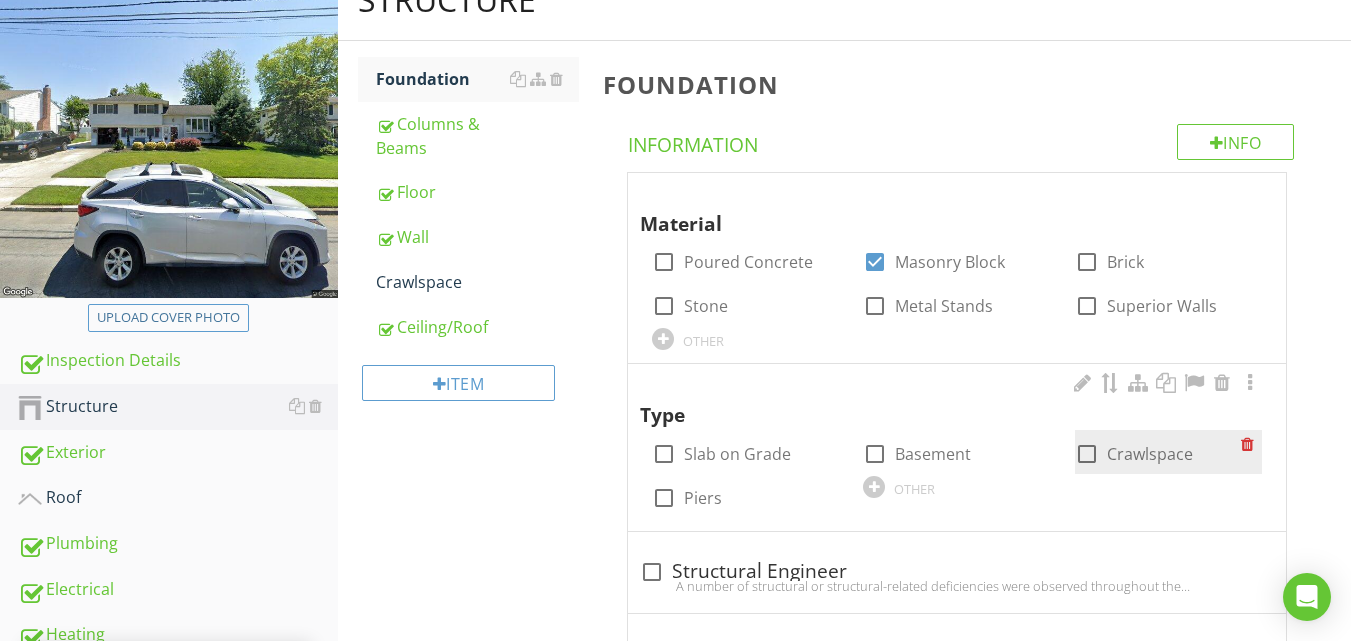 click at bounding box center (1087, 454) 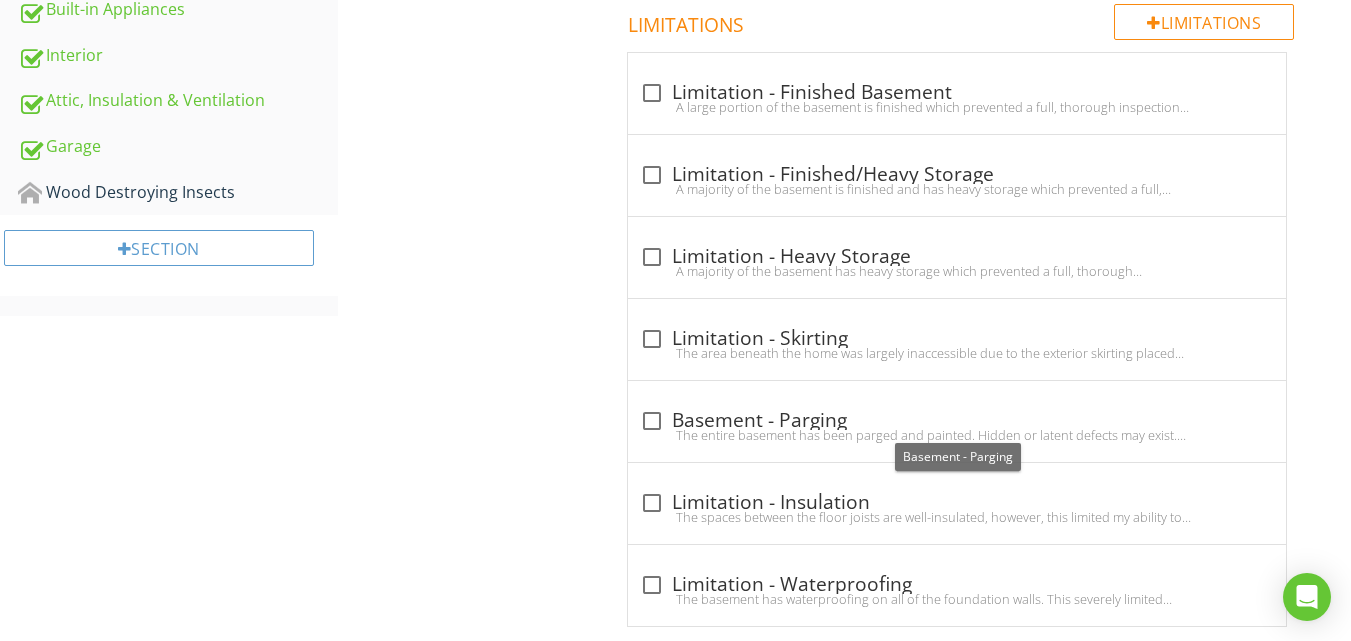 scroll, scrollTop: 960, scrollLeft: 0, axis: vertical 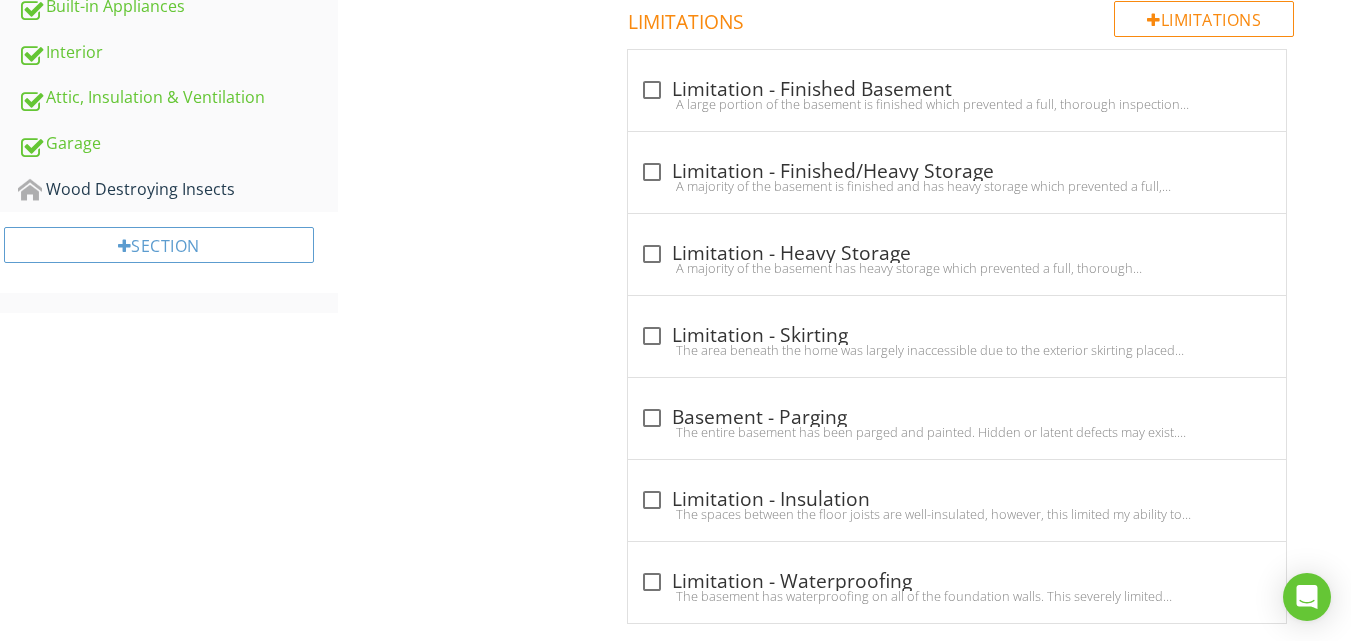 click on "Structure
Foundation
Columns & Beams
Floor
Wall
Crawlspace
Ceiling/Roof
Item
Foundation
Info
Information
Material
check_box_outline_blank Poured Concrete   check_box Masonry Block   check_box_outline_blank Brick   check_box_outline_blank Stone   check_box_outline_blank Metal Stands   check_box_outline_blank Superior Walls         OTHER
Type
check_box_outline_blank Slab on Grade   check_box_outline_blank Basement   check_box Crawlspace   check_box_outline_blank Piers         OTHER                                   check_box_outline_blank" at bounding box center (844, 1813) 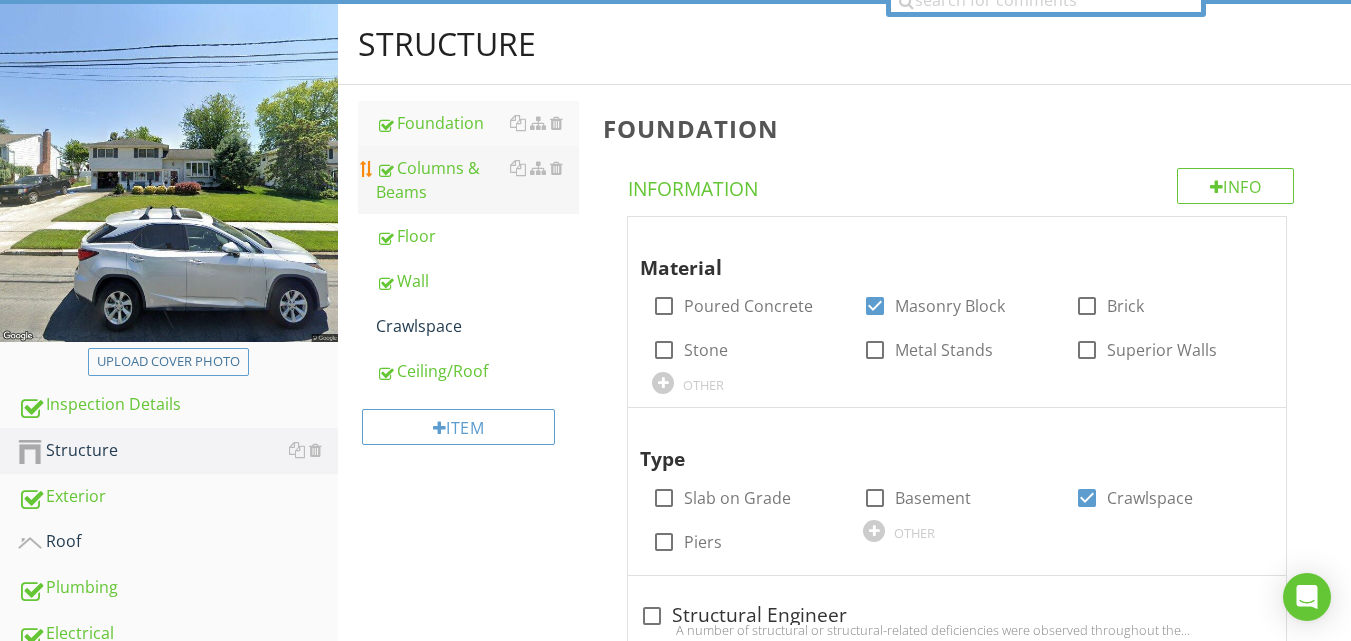 scroll, scrollTop: 0, scrollLeft: 0, axis: both 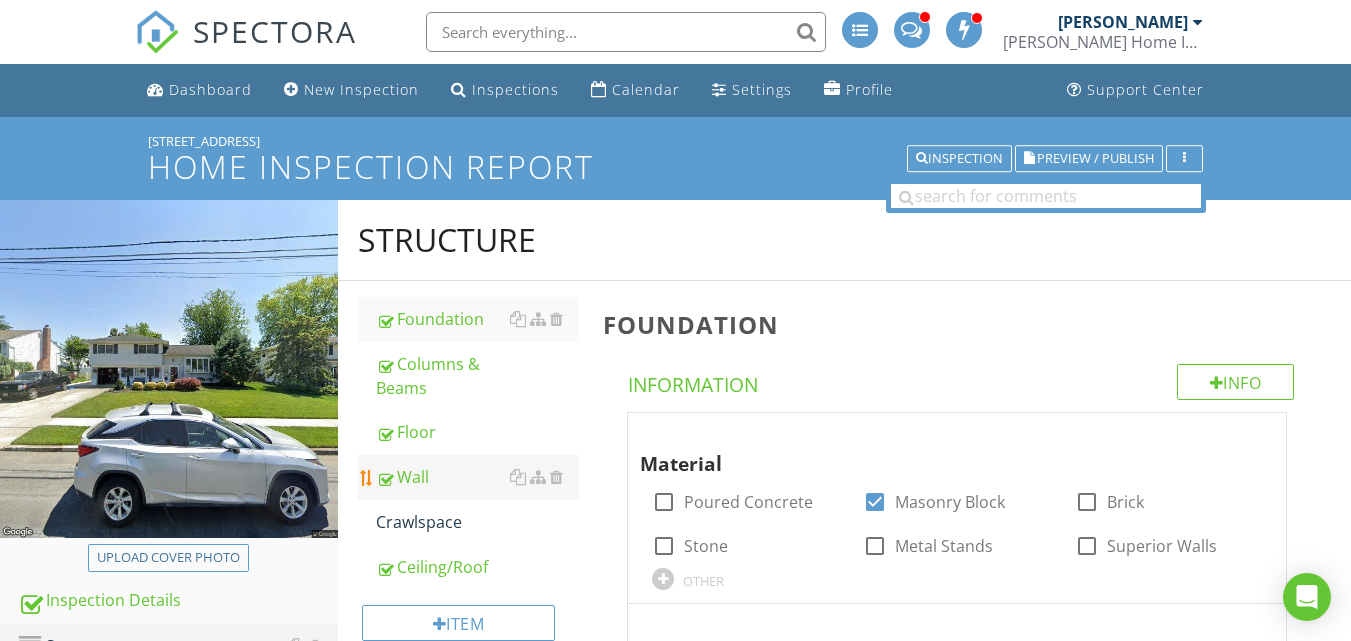 click on "Wall" at bounding box center [477, 477] 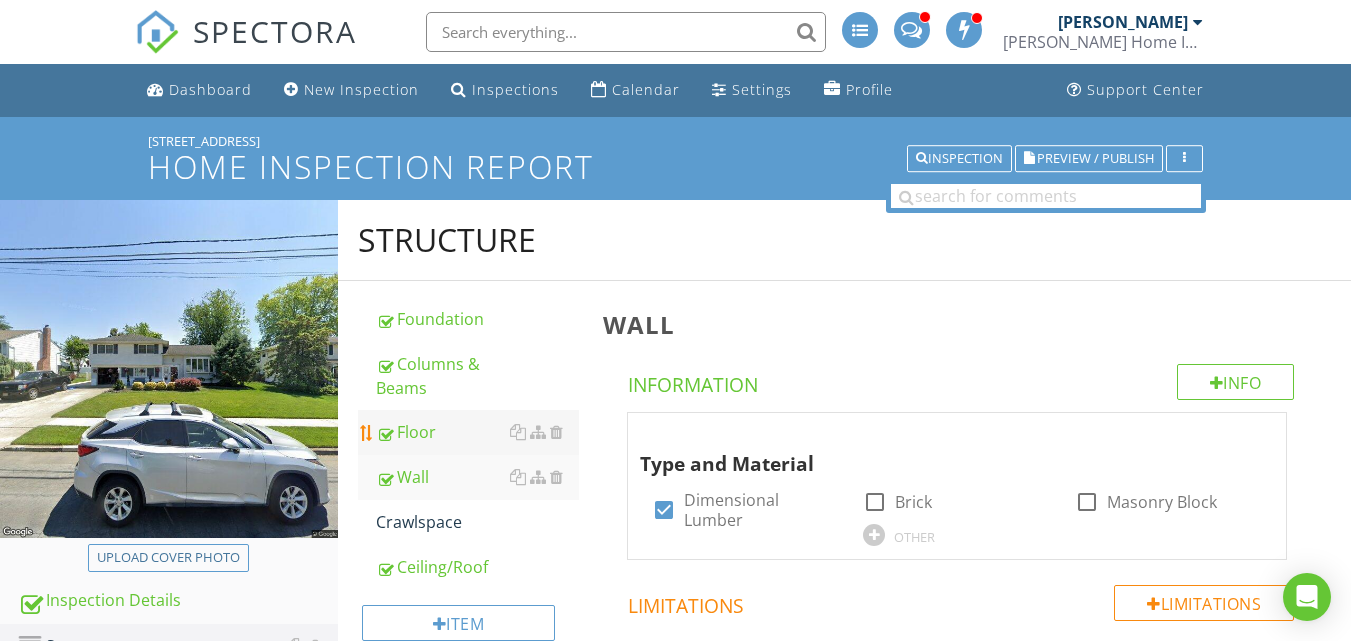 click on "Floor" at bounding box center (477, 432) 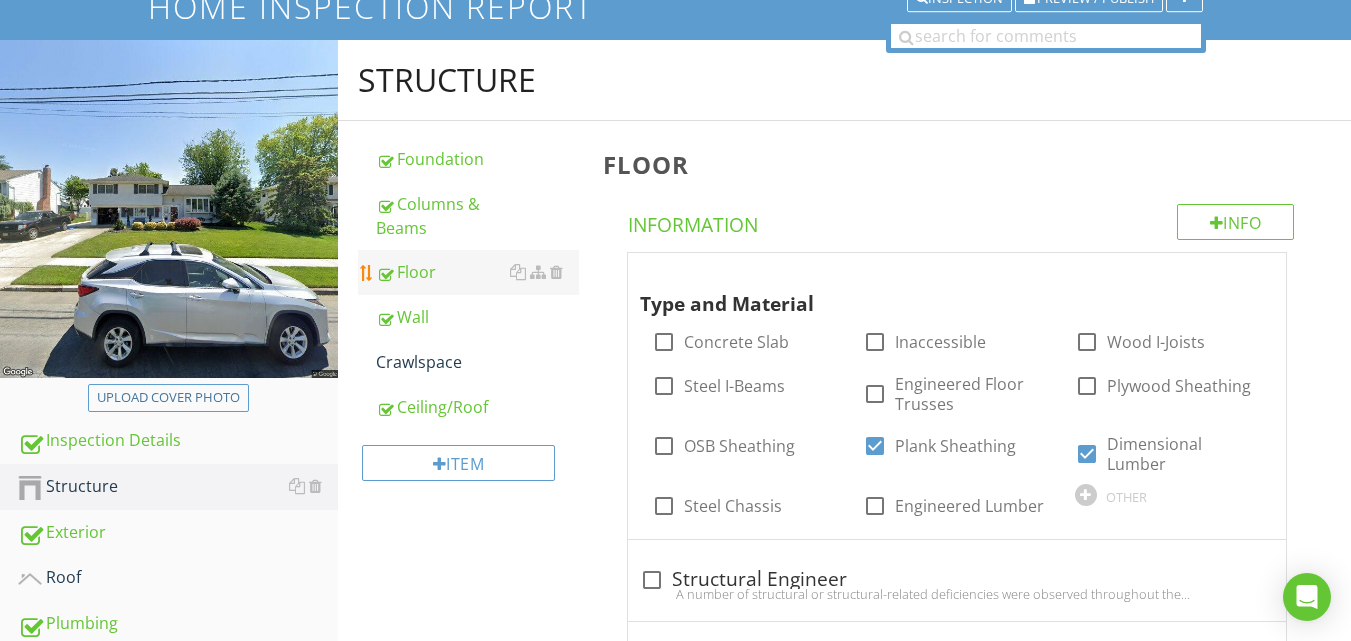 scroll, scrollTop: 200, scrollLeft: 0, axis: vertical 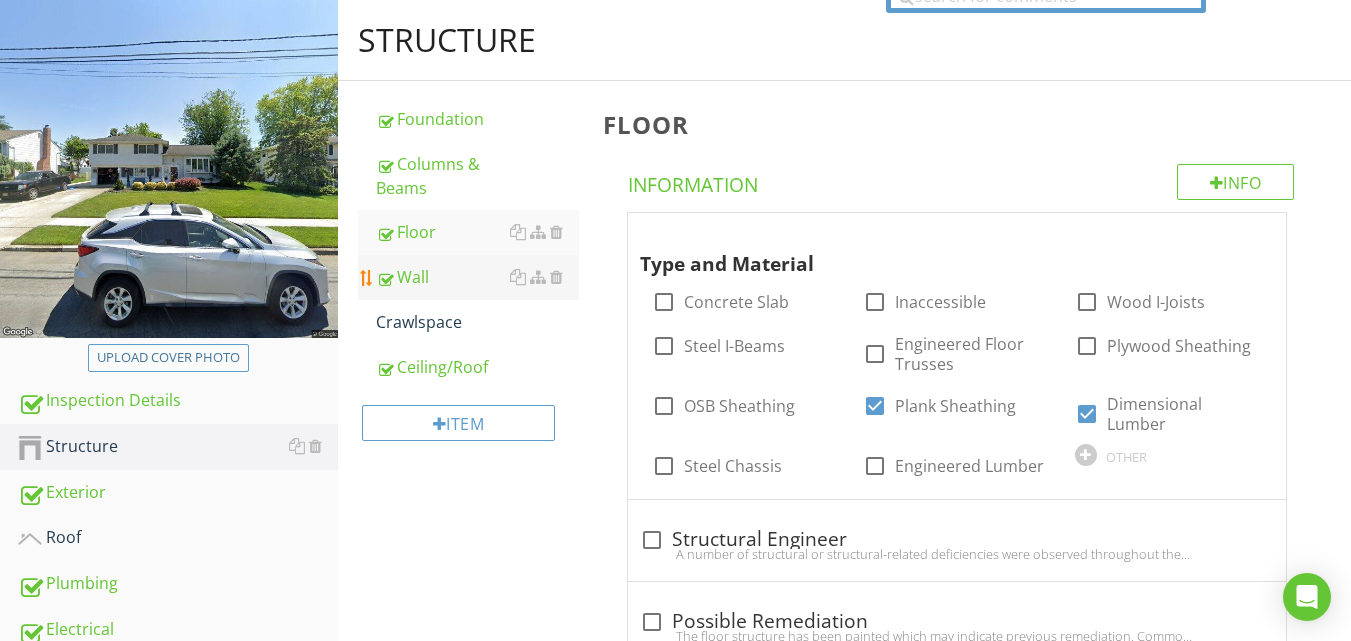 click on "Wall" at bounding box center (468, 277) 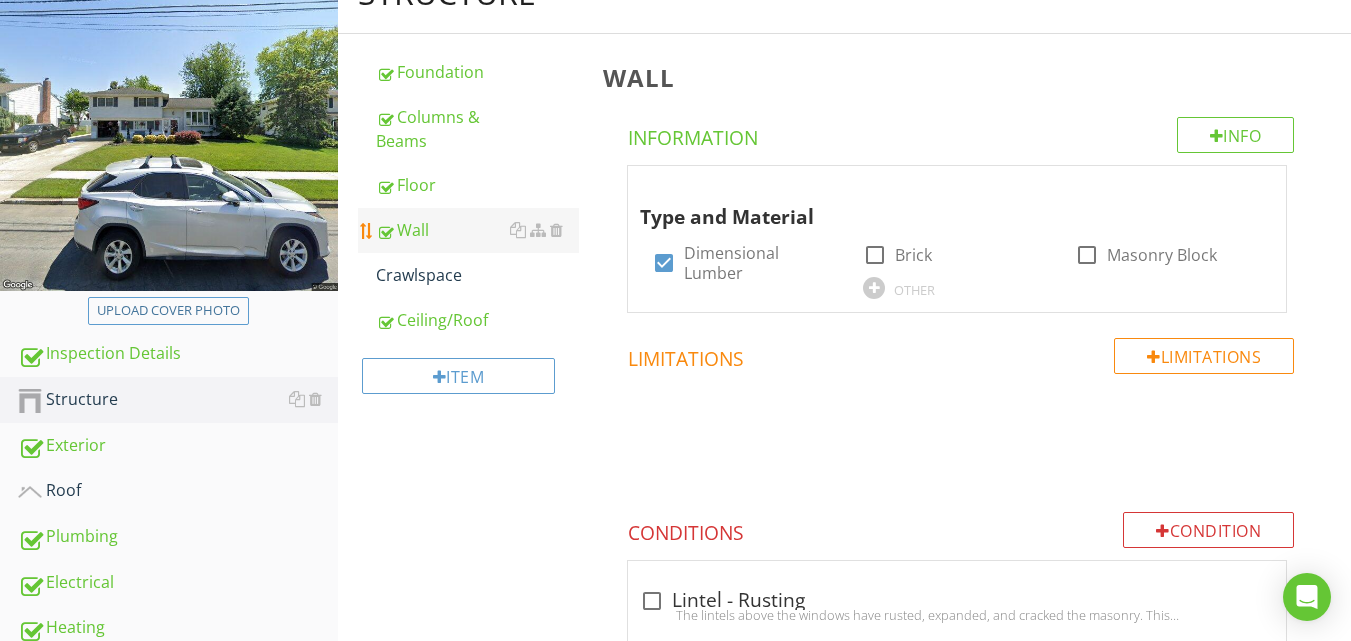 scroll, scrollTop: 280, scrollLeft: 0, axis: vertical 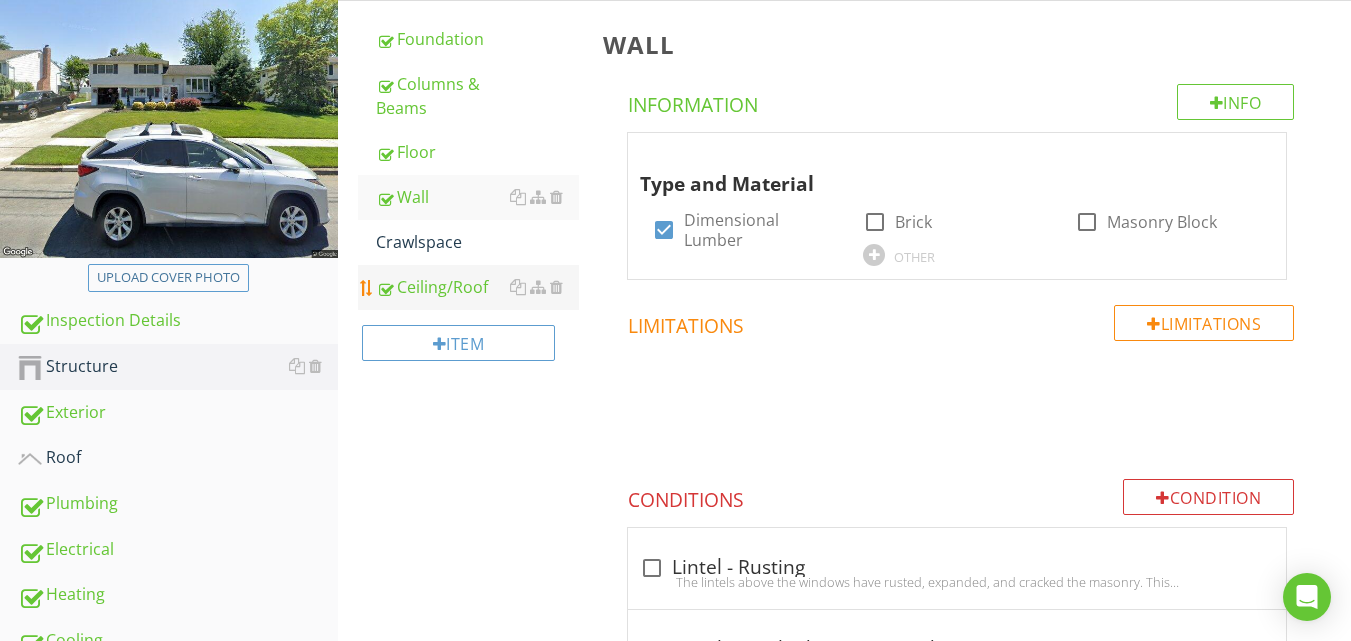 click on "Ceiling/Roof" at bounding box center (477, 287) 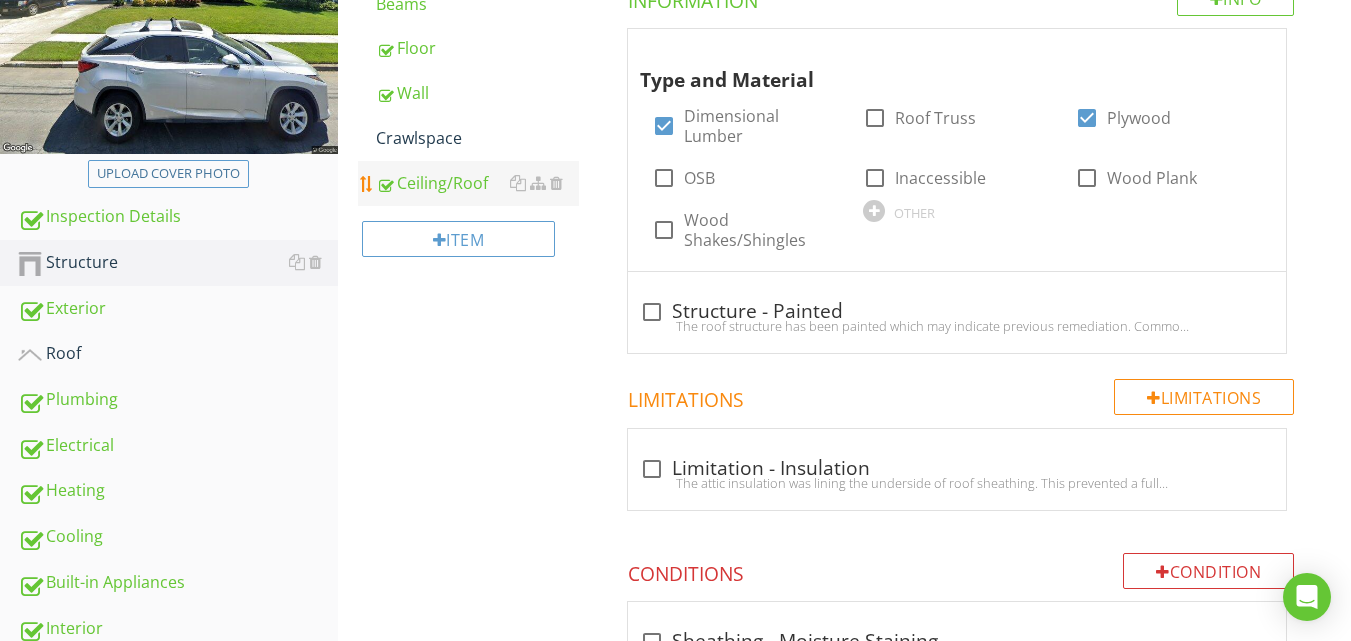 scroll, scrollTop: 0, scrollLeft: 0, axis: both 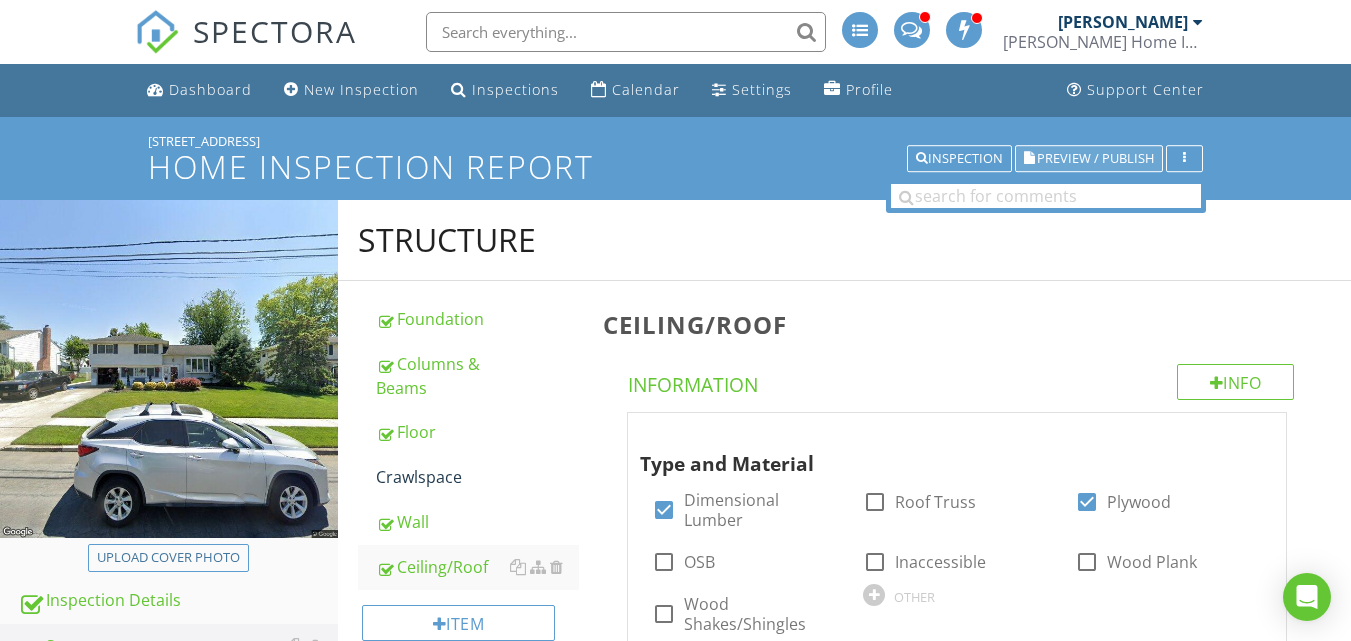 click on "Preview / Publish" at bounding box center (1095, 158) 